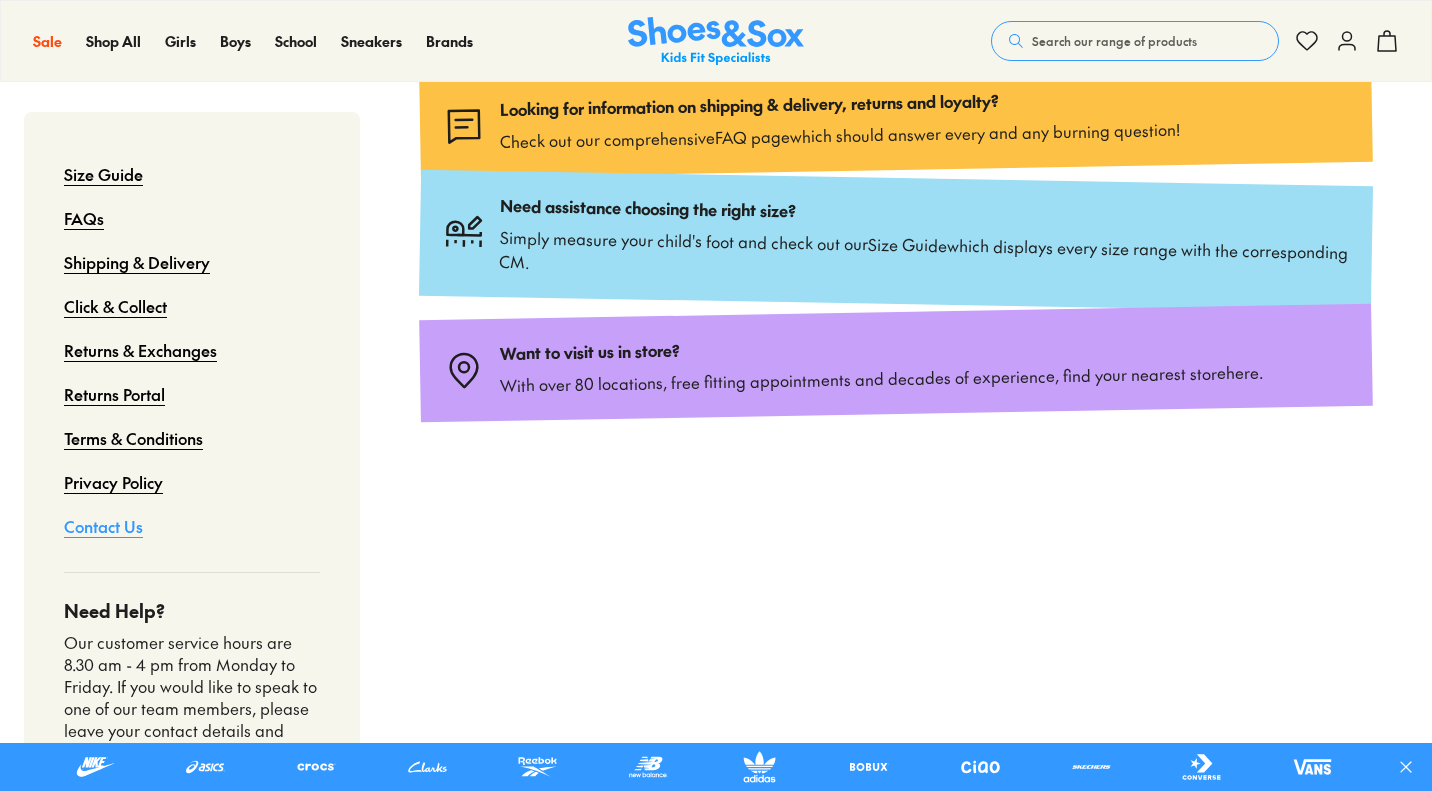 scroll, scrollTop: 97, scrollLeft: 0, axis: vertical 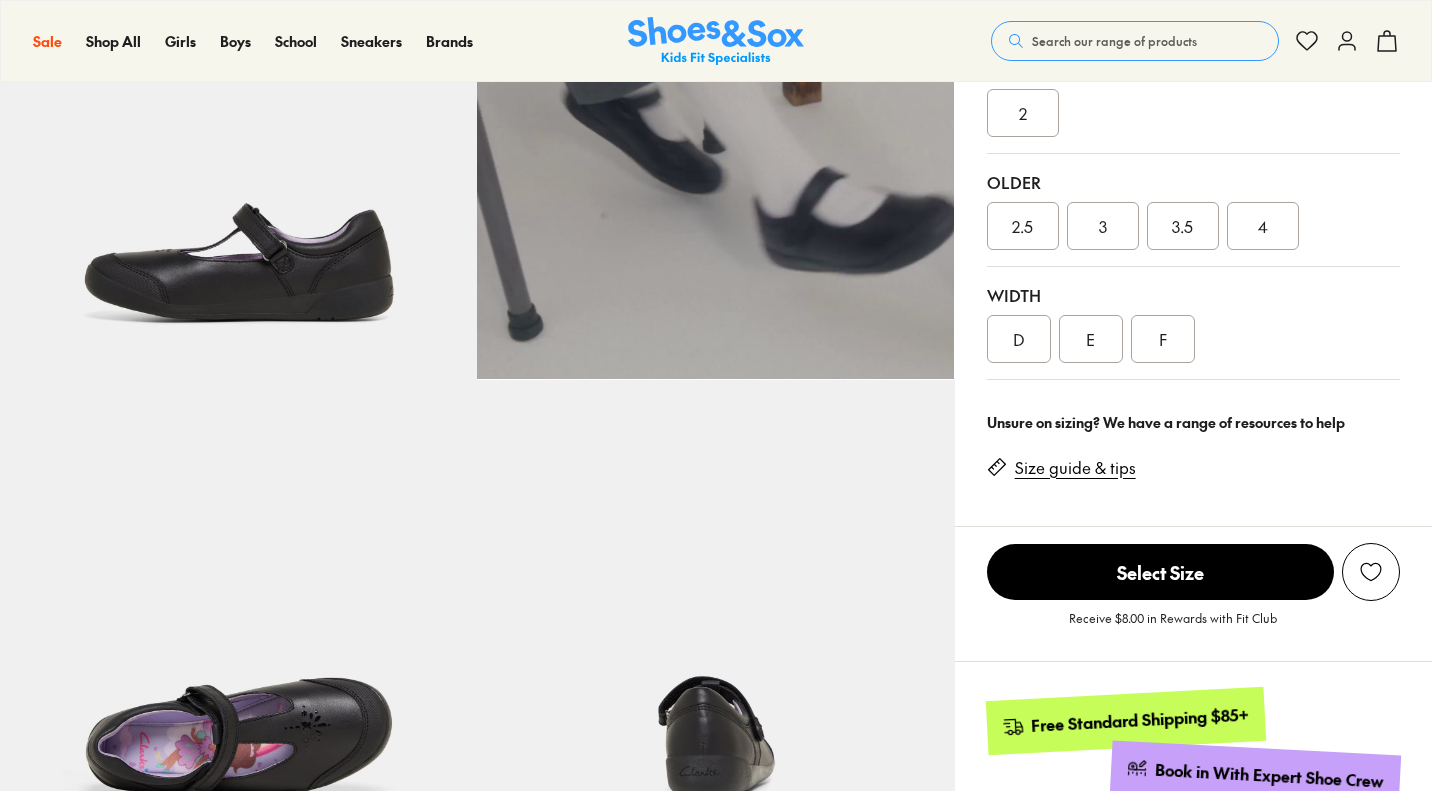 select on "*" 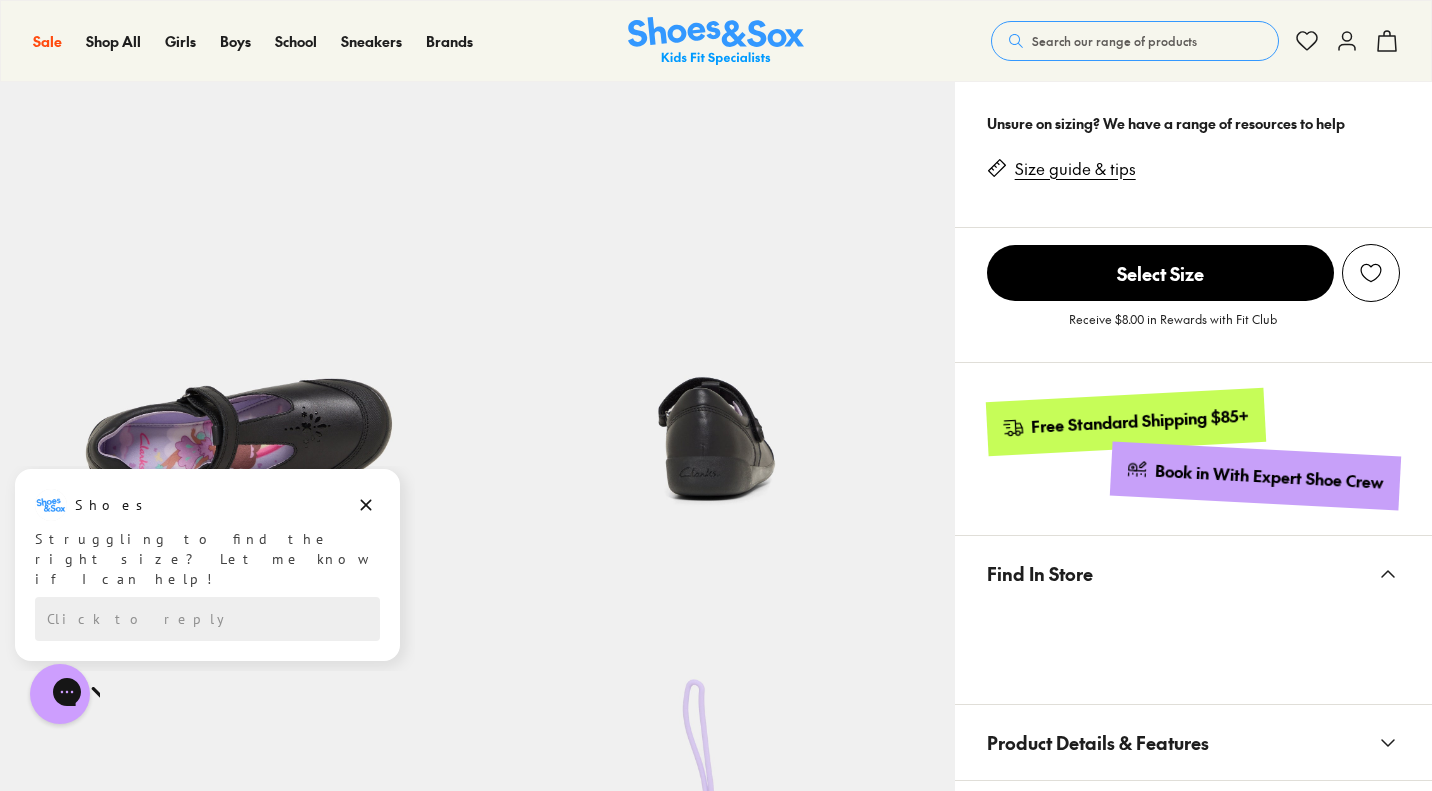 scroll, scrollTop: 997, scrollLeft: 0, axis: vertical 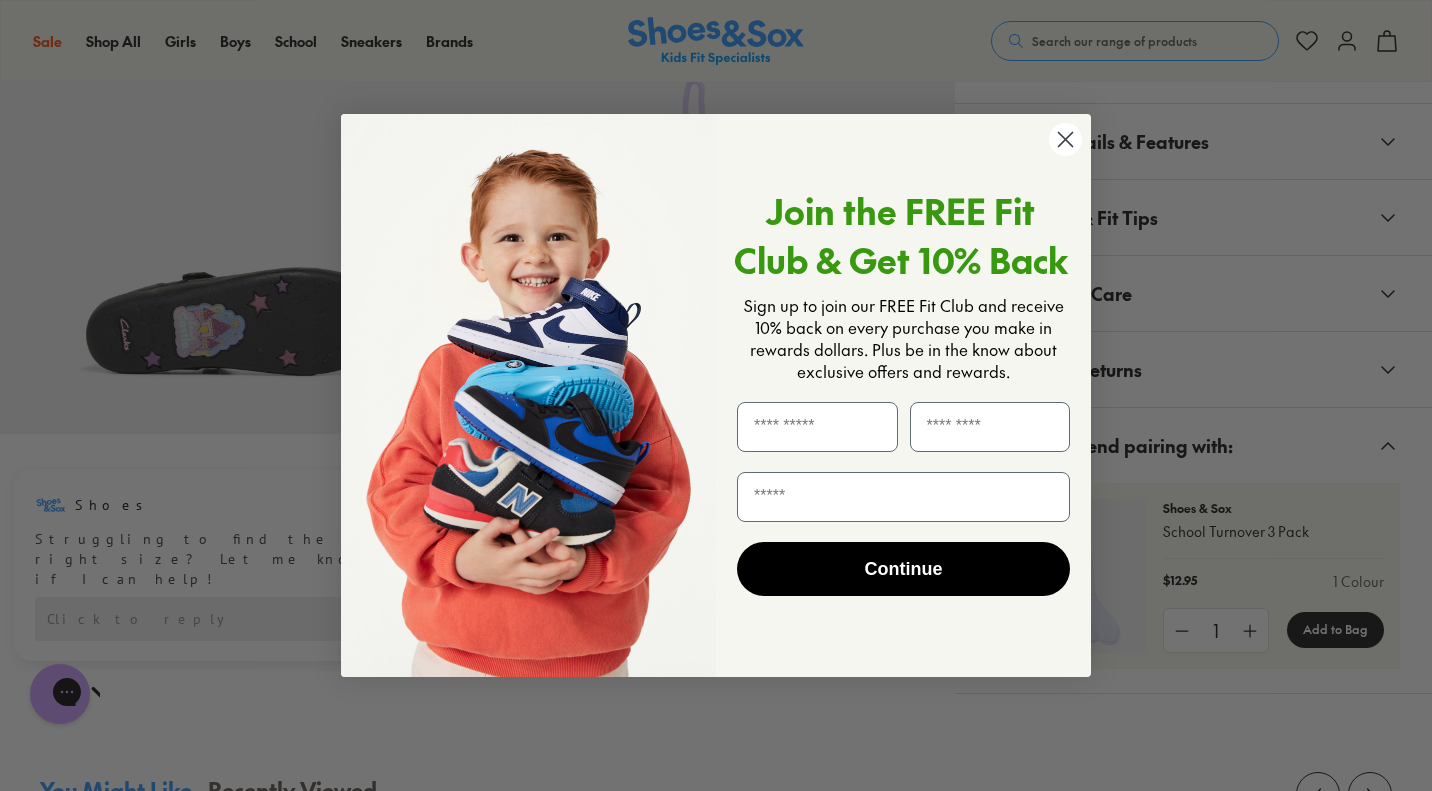 click 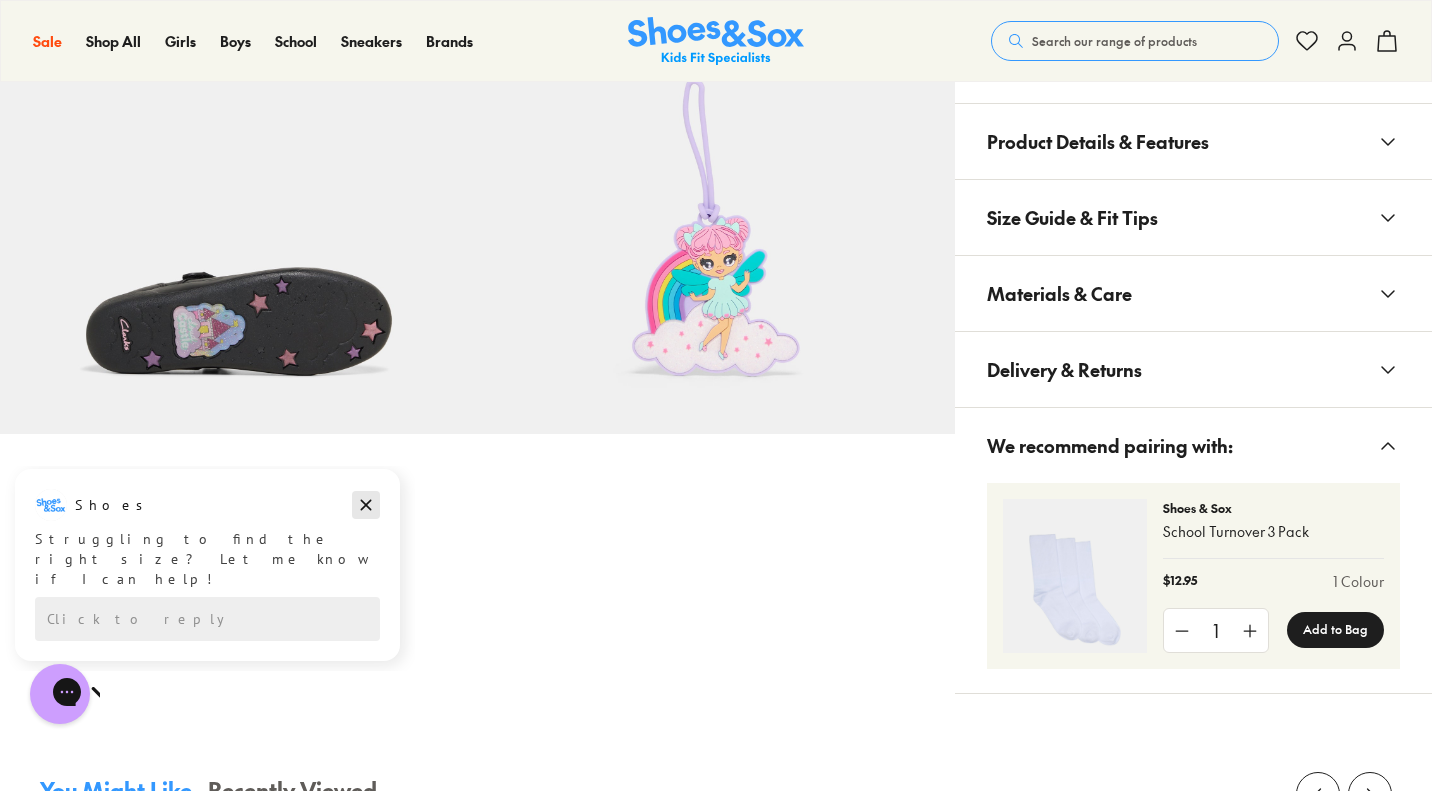 click 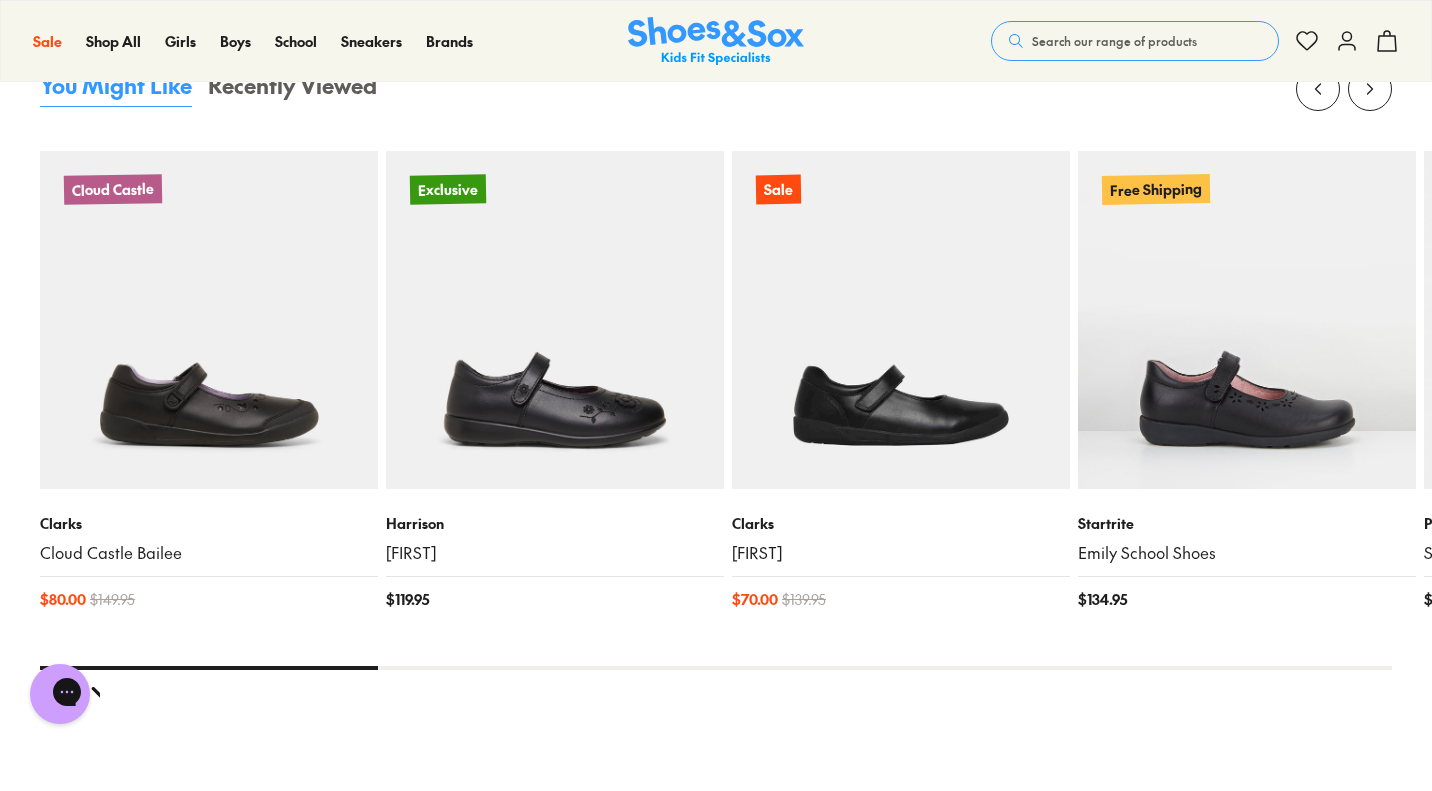 scroll, scrollTop: 2300, scrollLeft: 0, axis: vertical 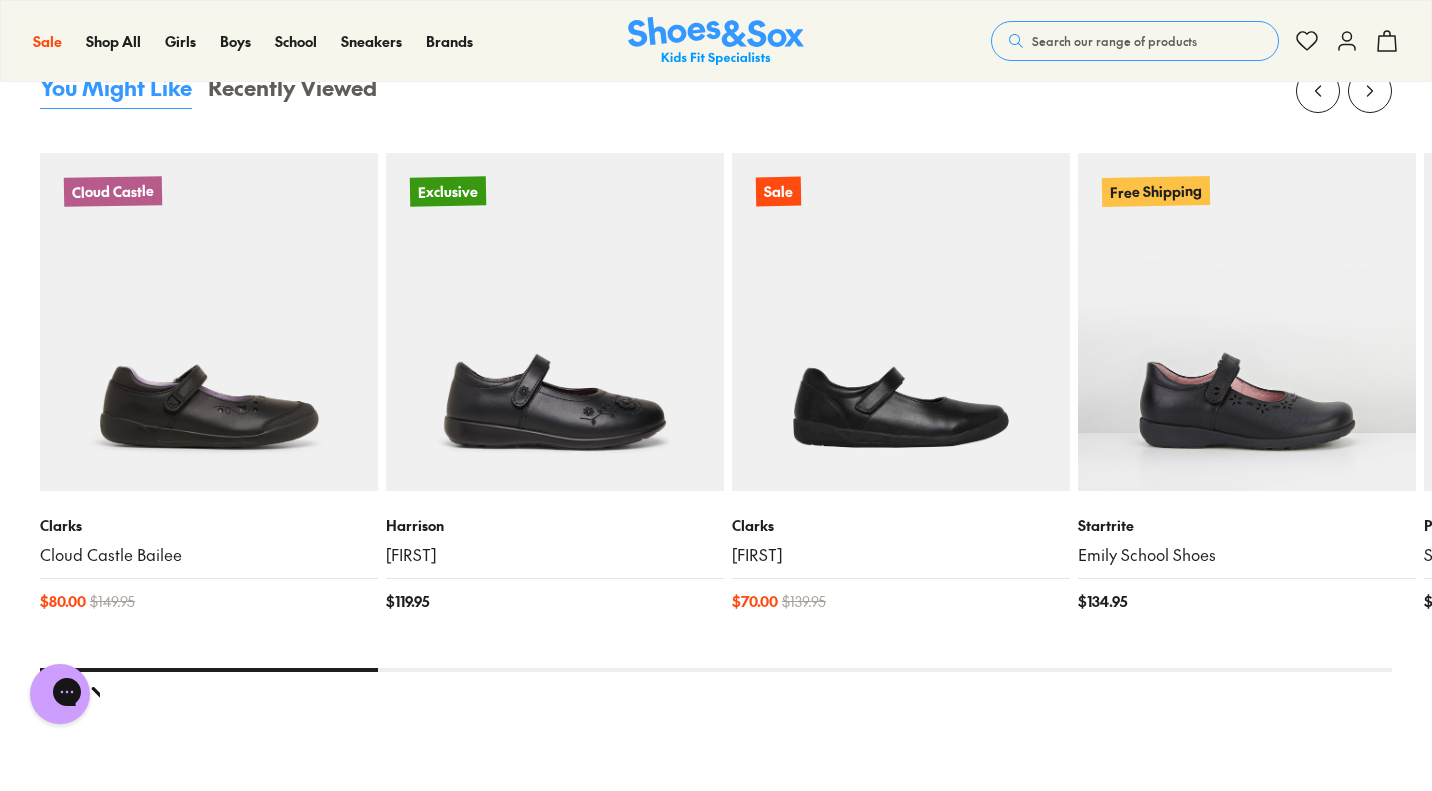 drag, startPoint x: 334, startPoint y: 670, endPoint x: 408, endPoint y: 658, distance: 74.96666 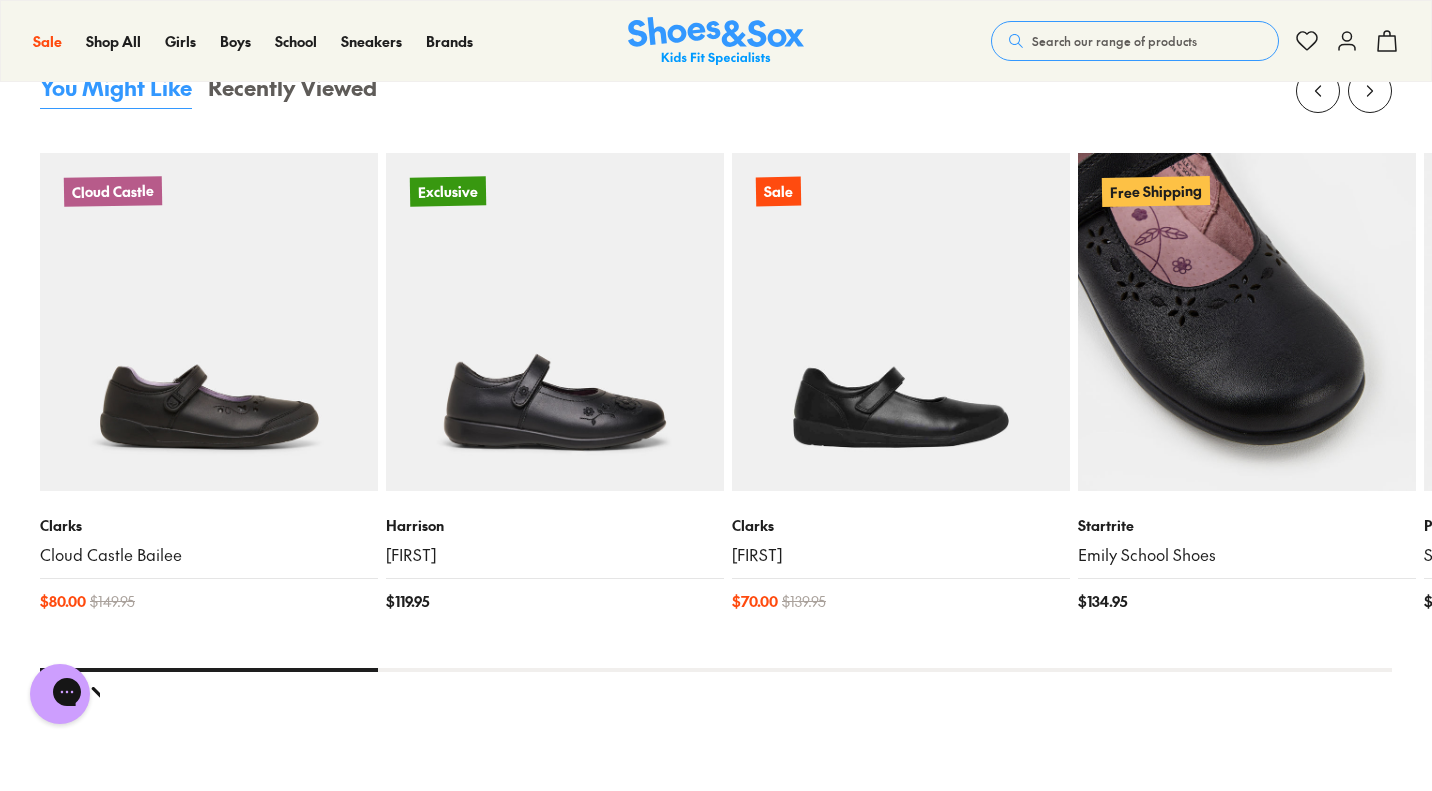 click at bounding box center (1247, 322) 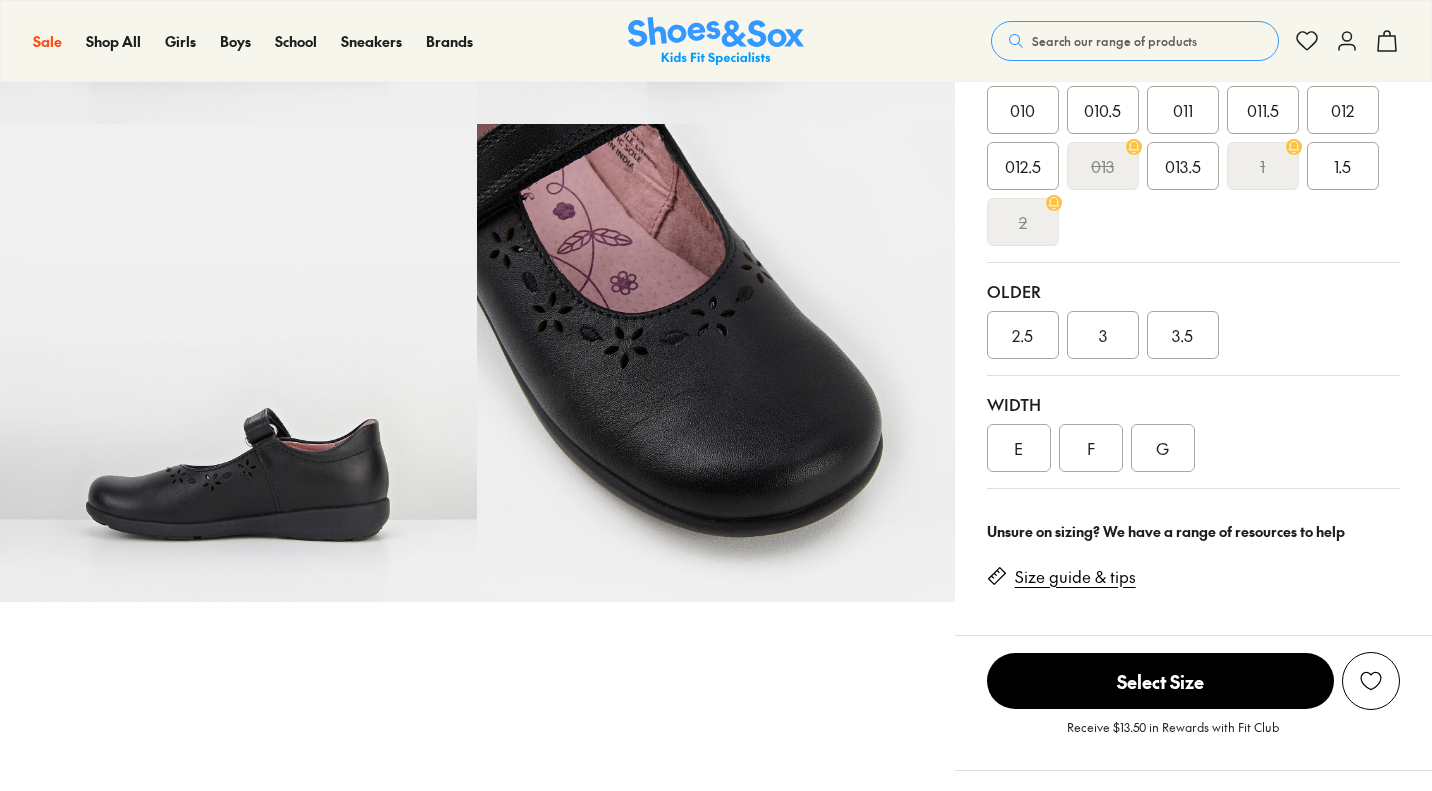 scroll, scrollTop: 500, scrollLeft: 0, axis: vertical 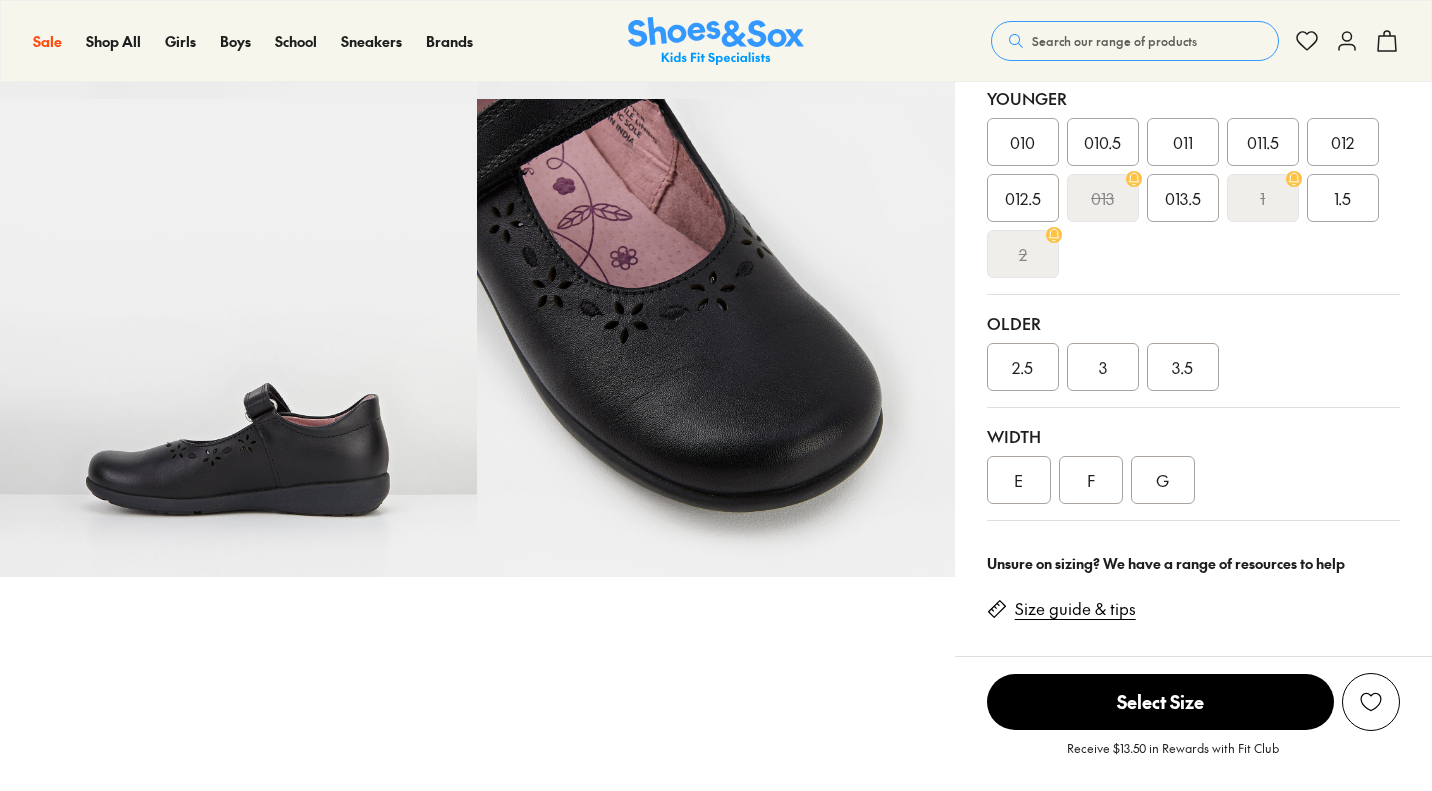 select on "*" 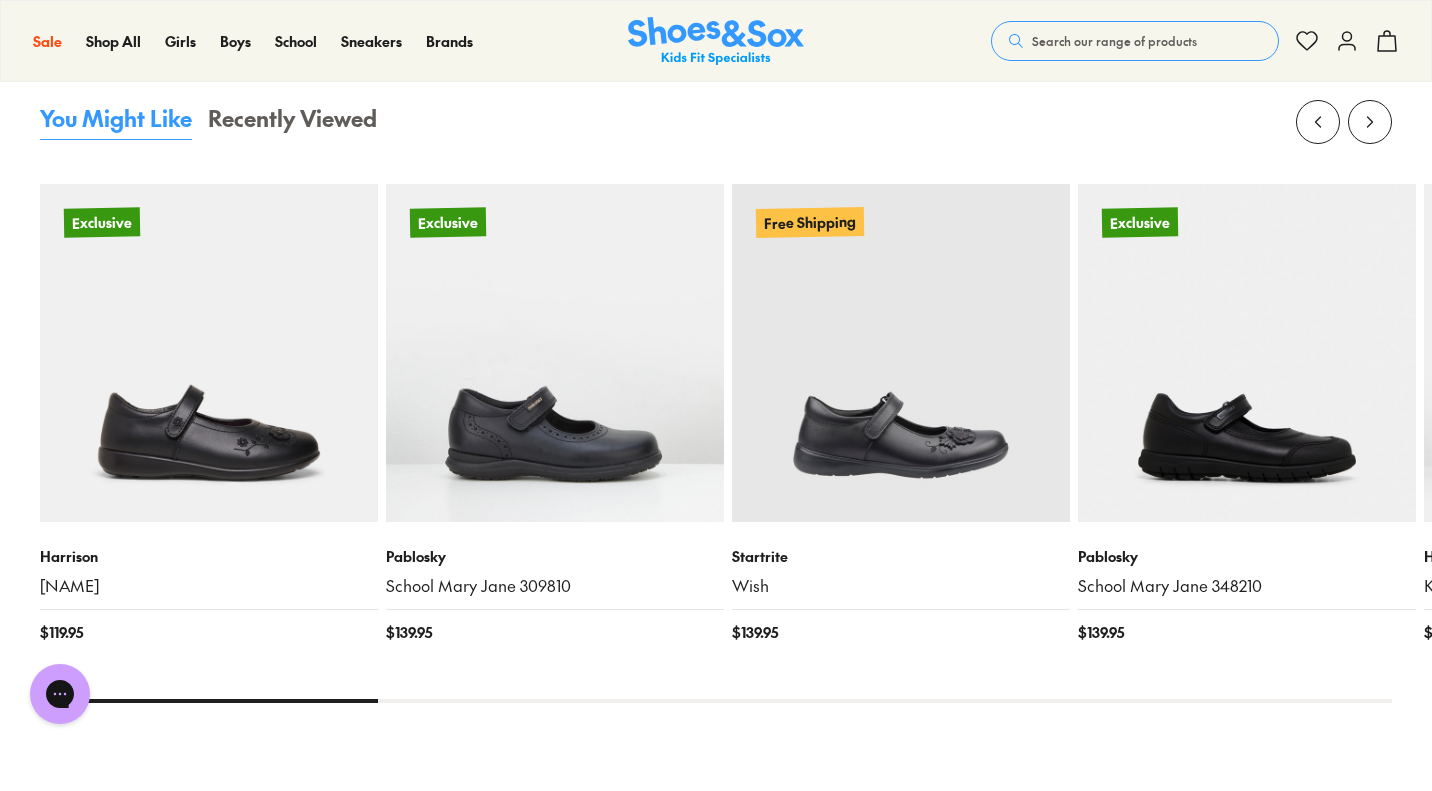 scroll, scrollTop: 2200, scrollLeft: 0, axis: vertical 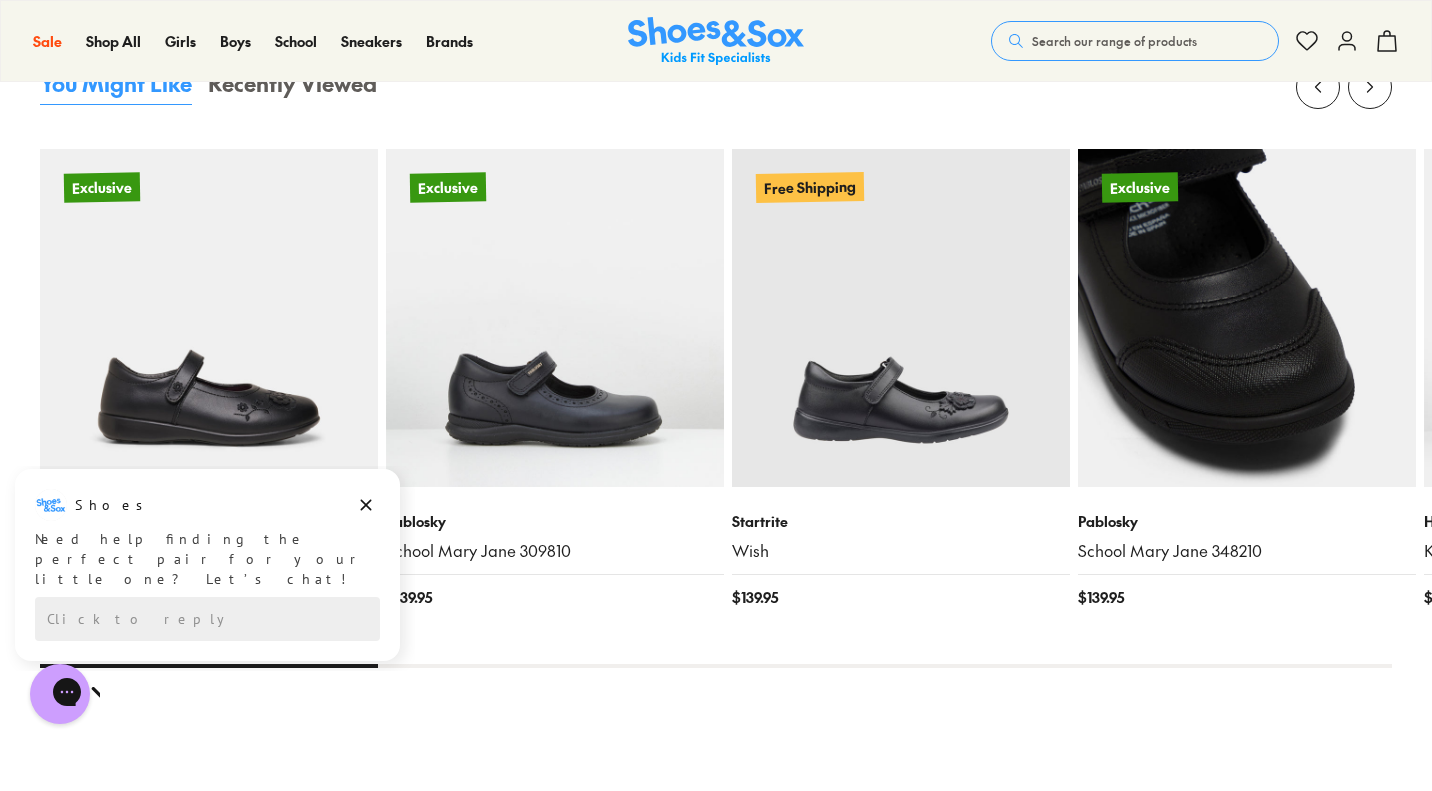 click at bounding box center [1247, 318] 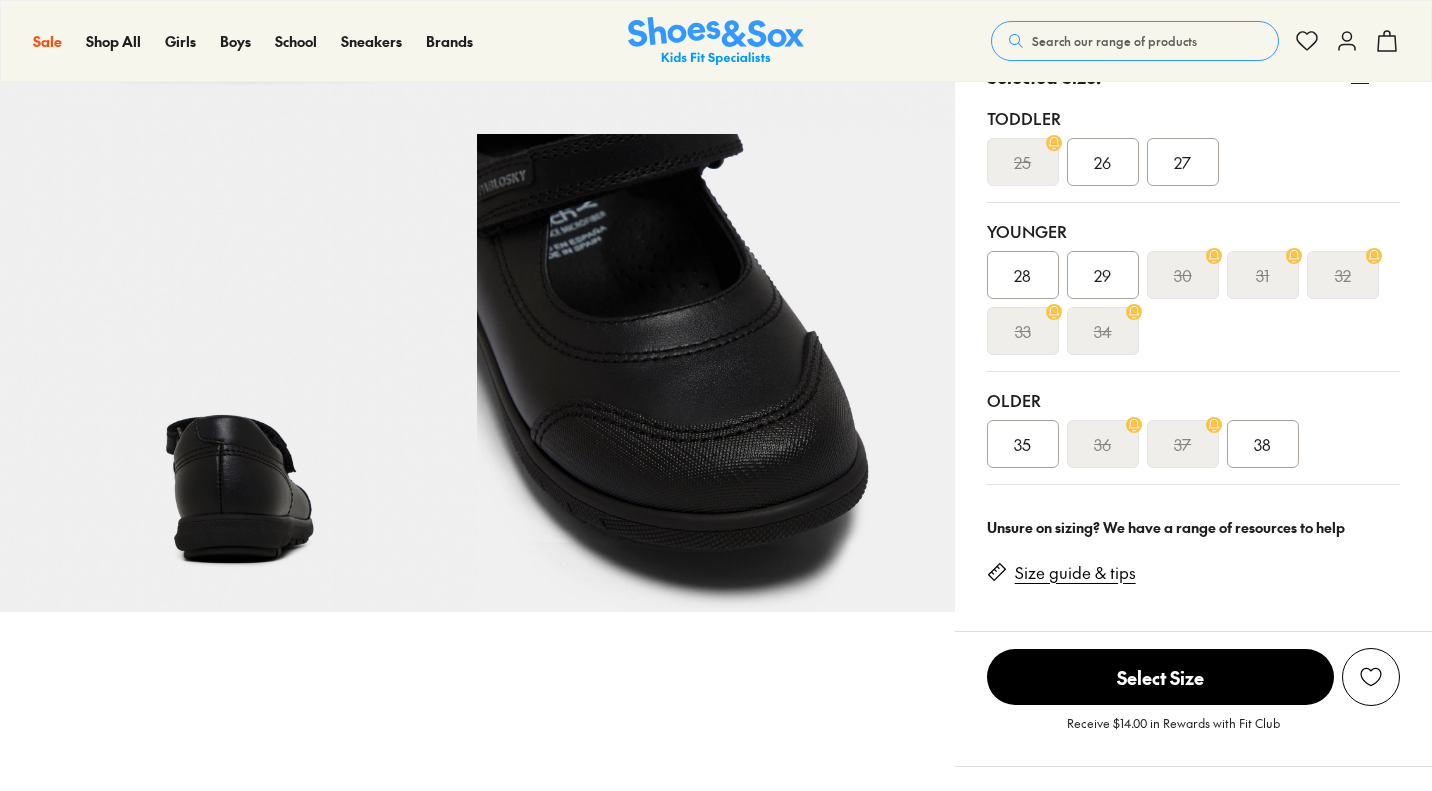 scroll, scrollTop: 500, scrollLeft: 0, axis: vertical 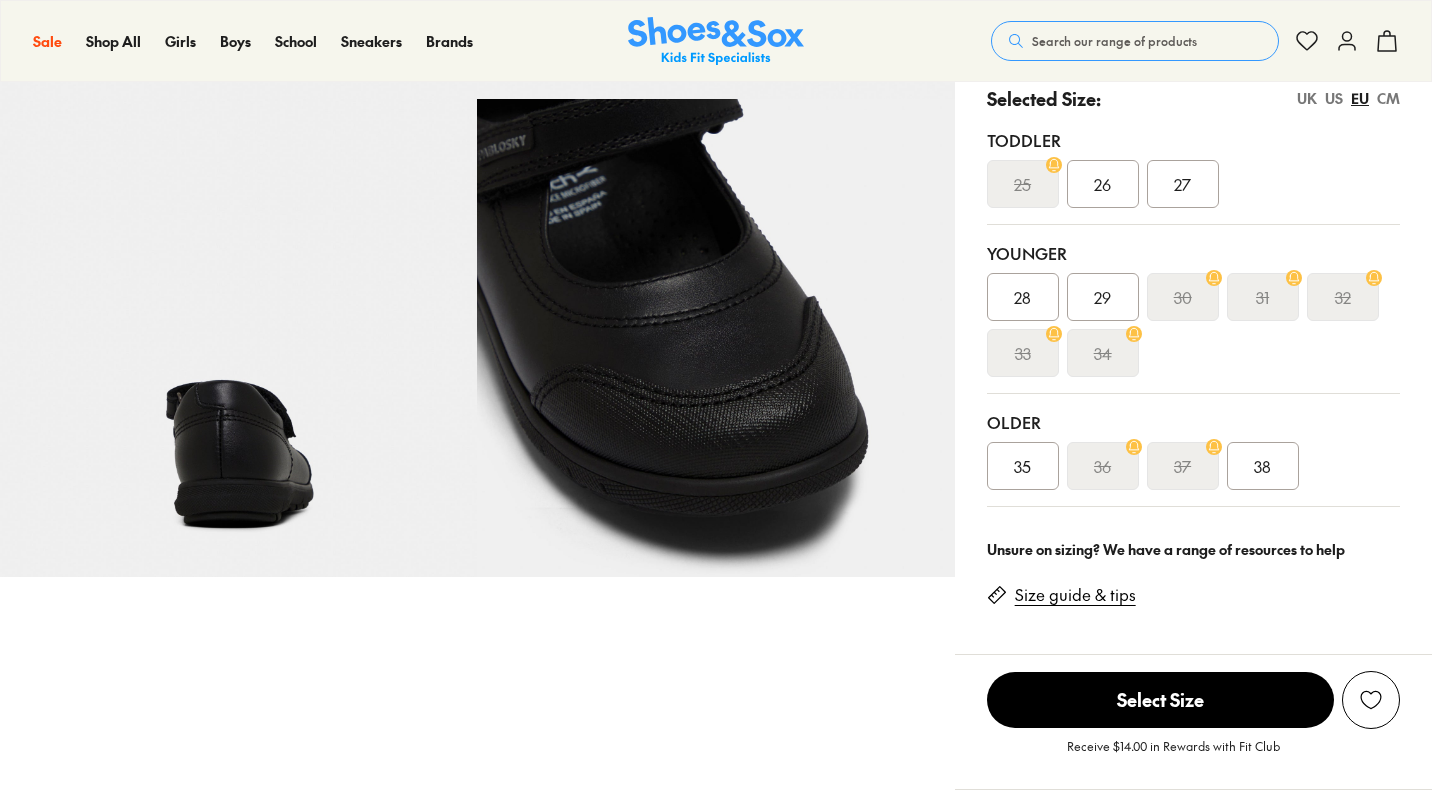 select on "*" 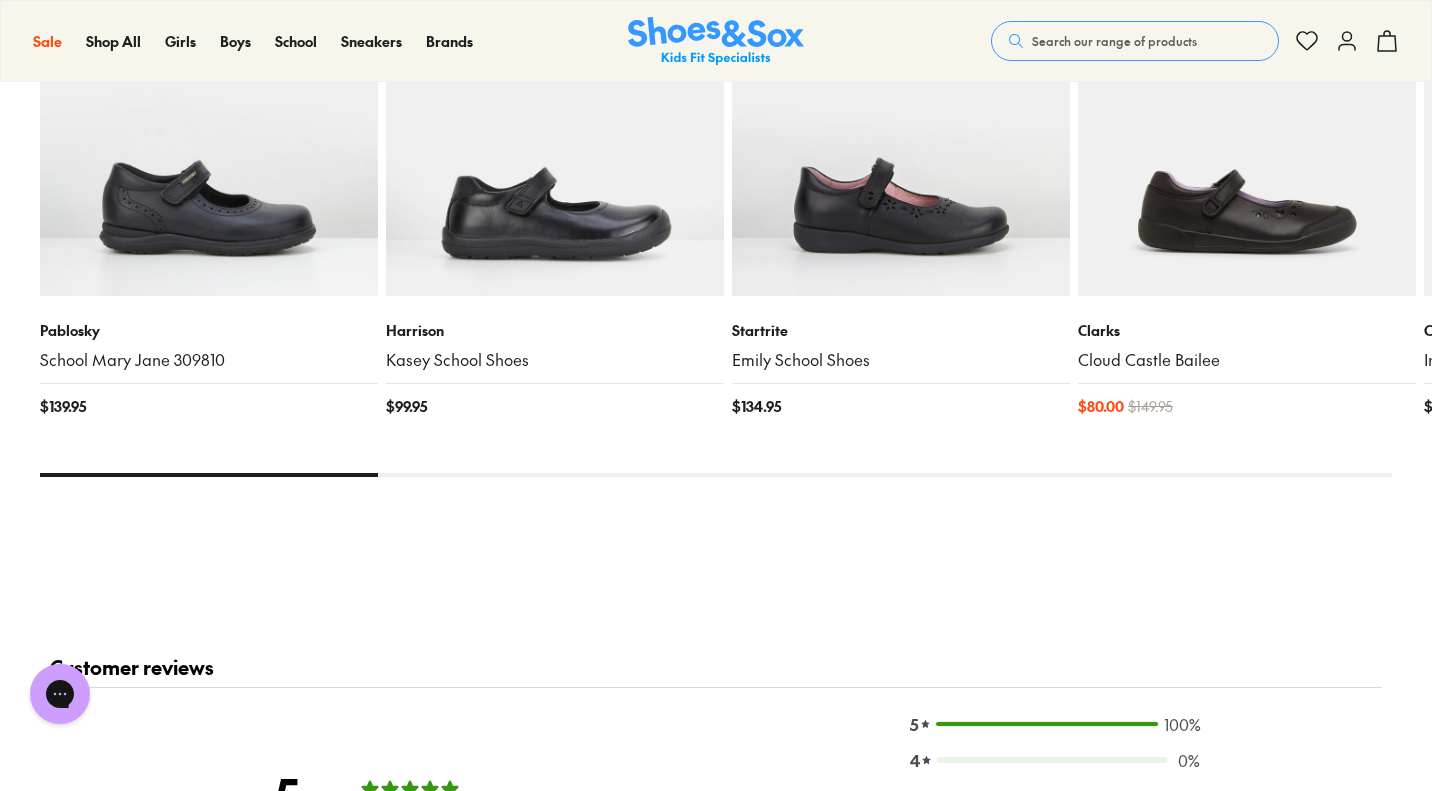 scroll, scrollTop: 2400, scrollLeft: 0, axis: vertical 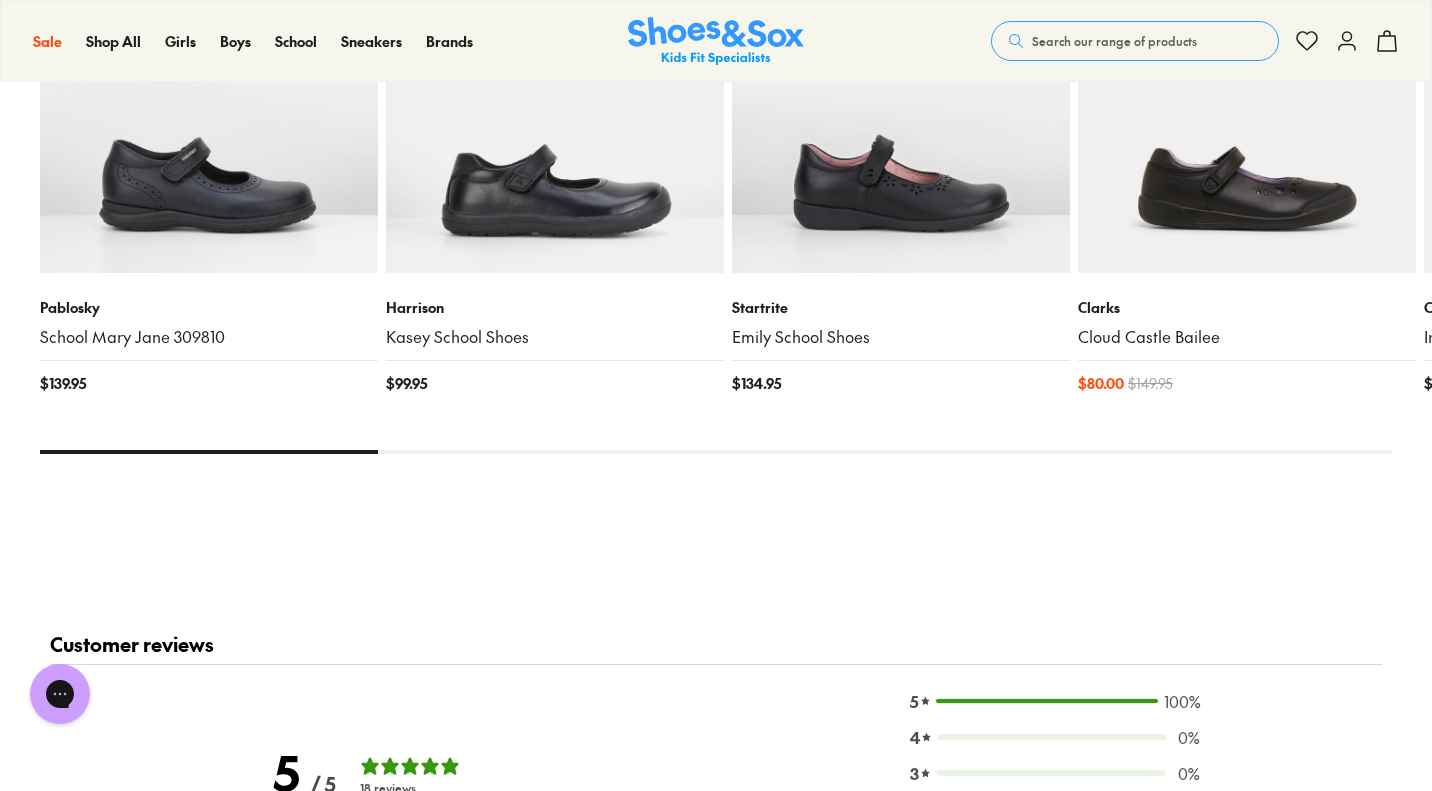 drag, startPoint x: 351, startPoint y: 454, endPoint x: 507, endPoint y: 446, distance: 156.20499 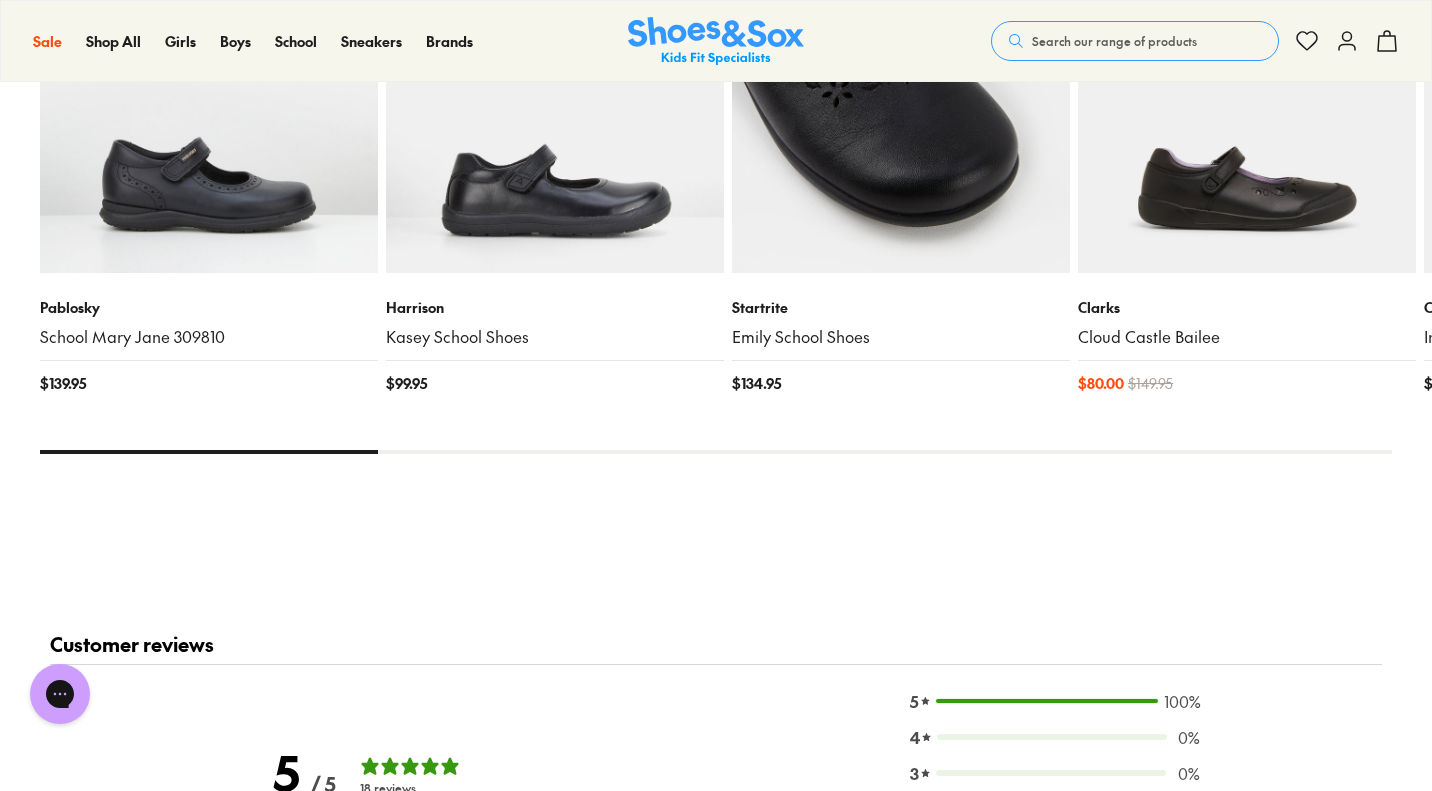 drag, startPoint x: 345, startPoint y: 453, endPoint x: 950, endPoint y: 383, distance: 609.03613 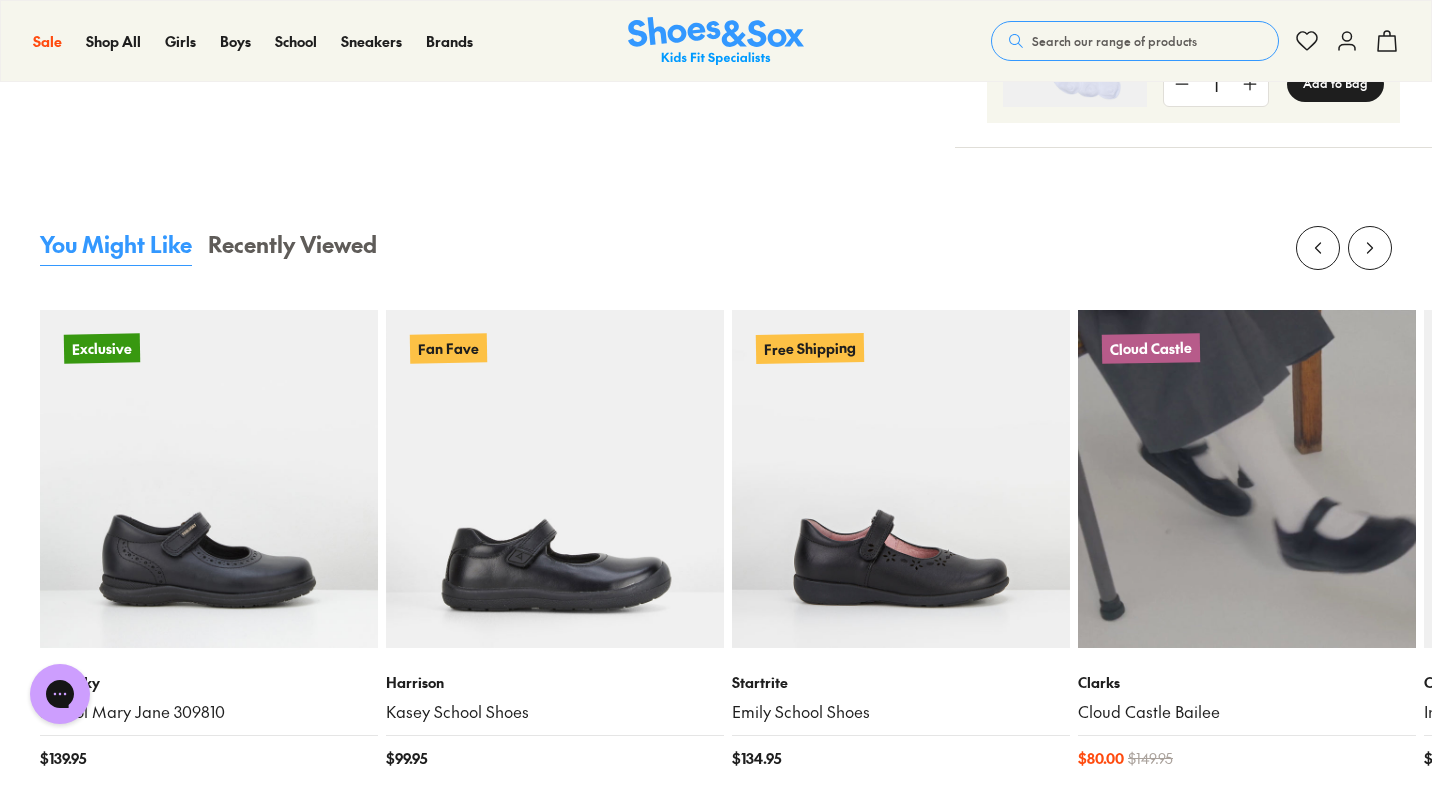 scroll, scrollTop: 2100, scrollLeft: 0, axis: vertical 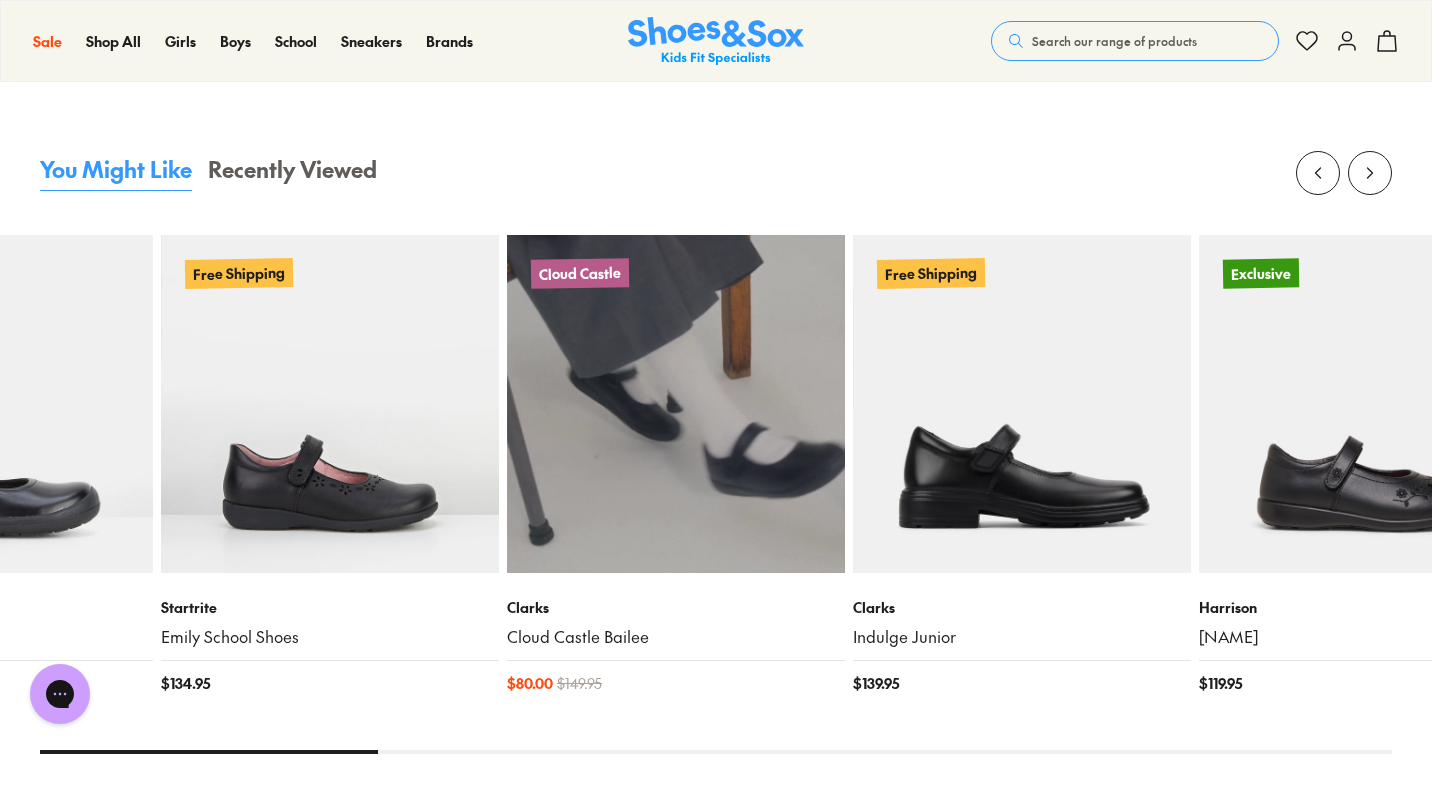 click at bounding box center (676, 404) 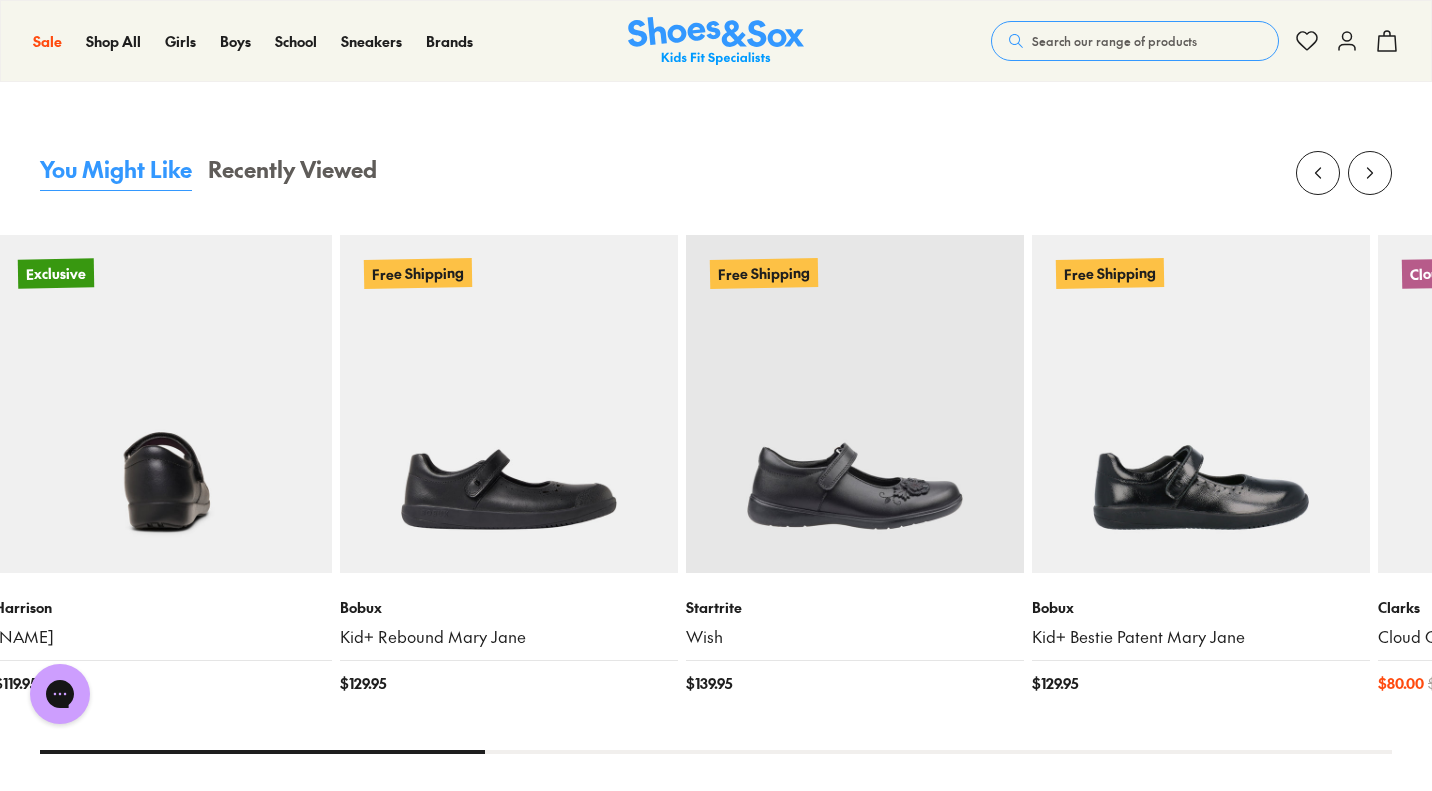 click at bounding box center (163, 404) 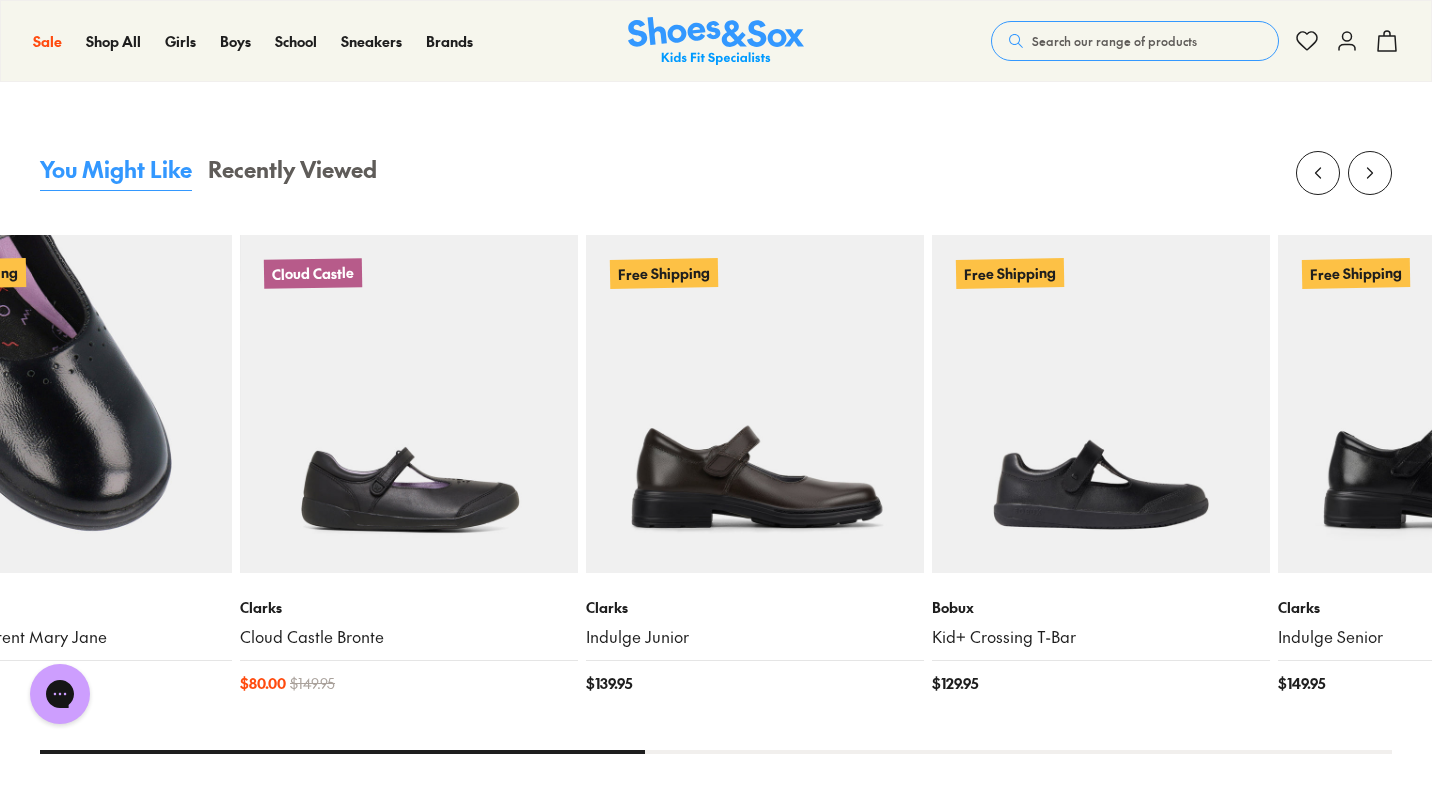 click on "Free Shipping Bobux Kid+ Bestie Patent Mary Jane $ 129.95" at bounding box center (63, 476) 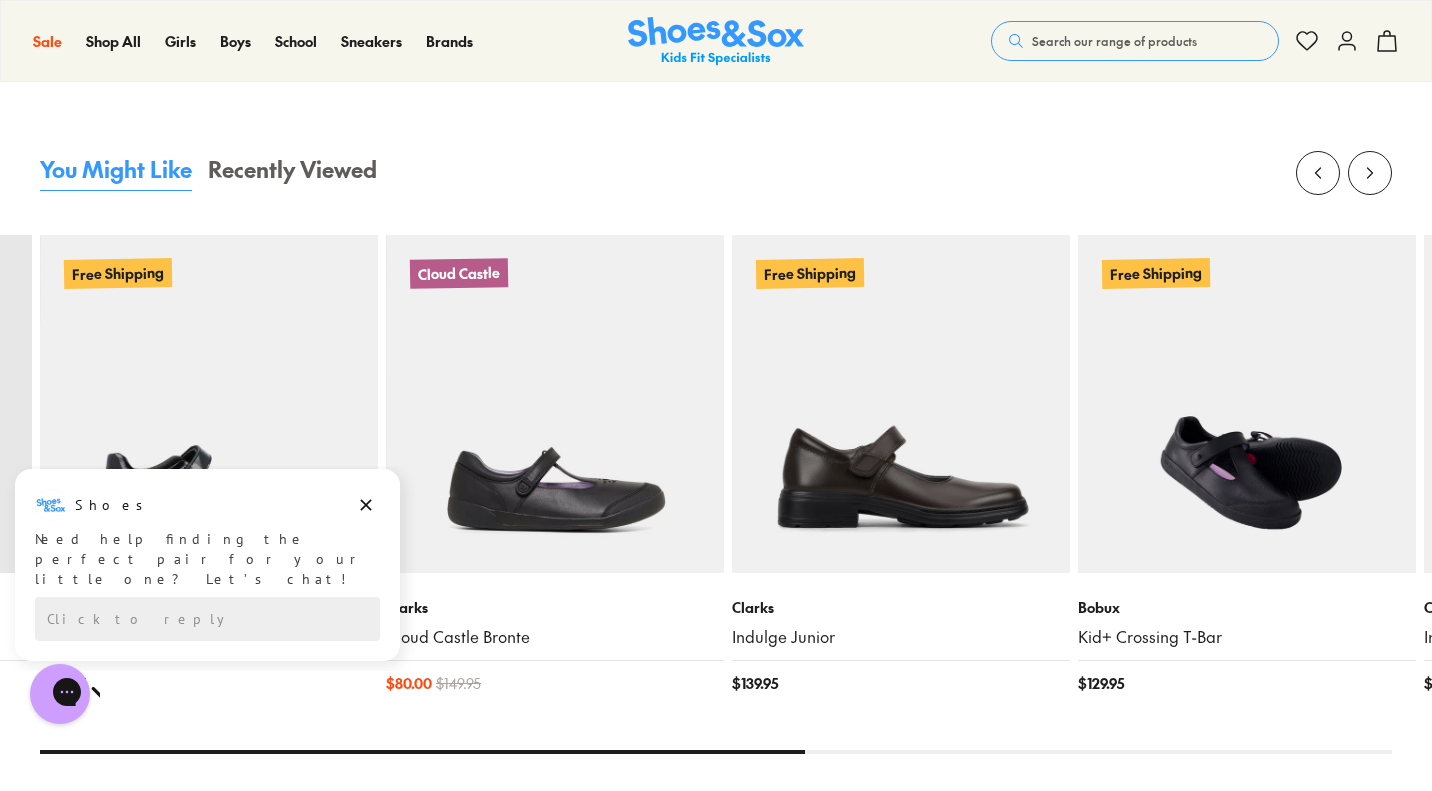 click at bounding box center [1247, 404] 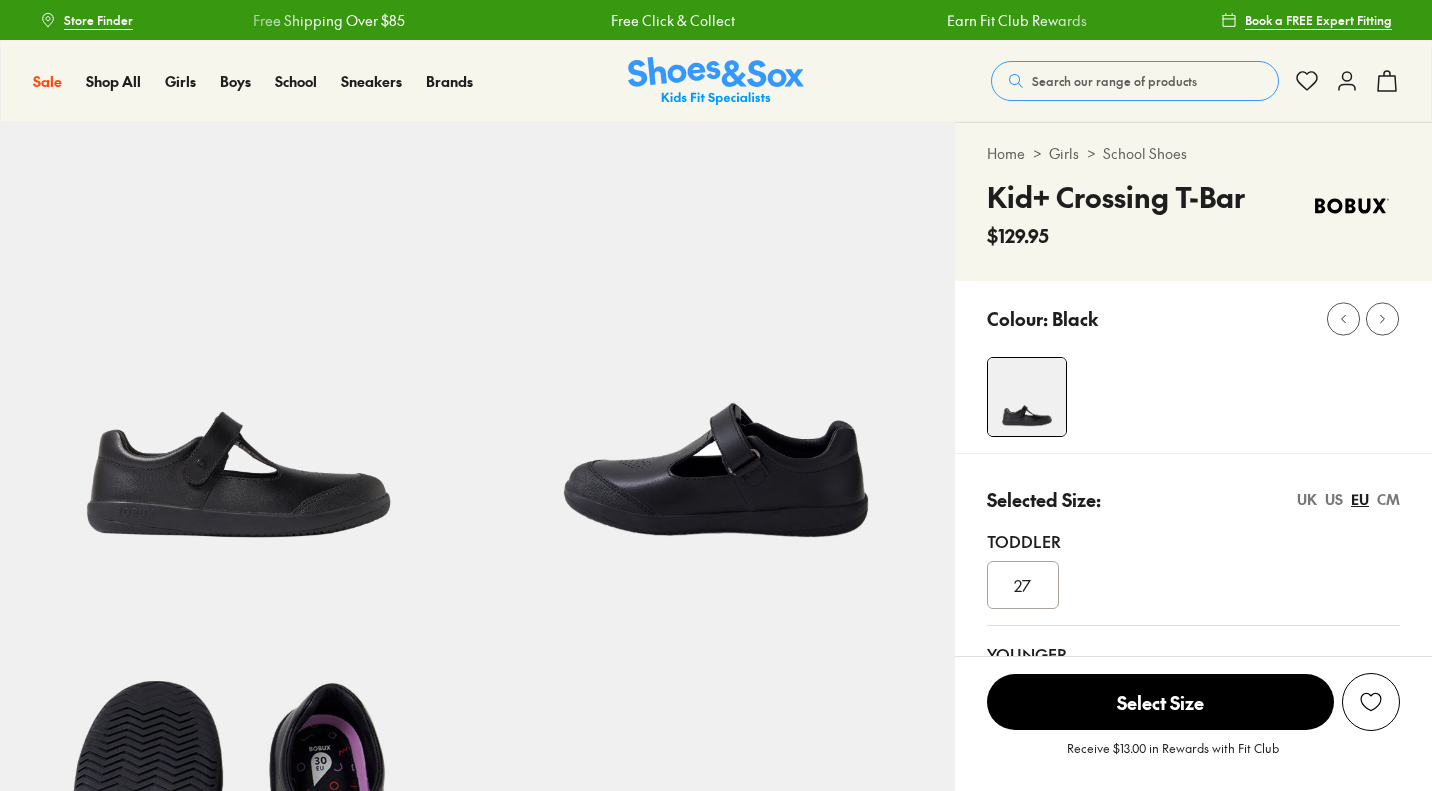 scroll, scrollTop: 300, scrollLeft: 0, axis: vertical 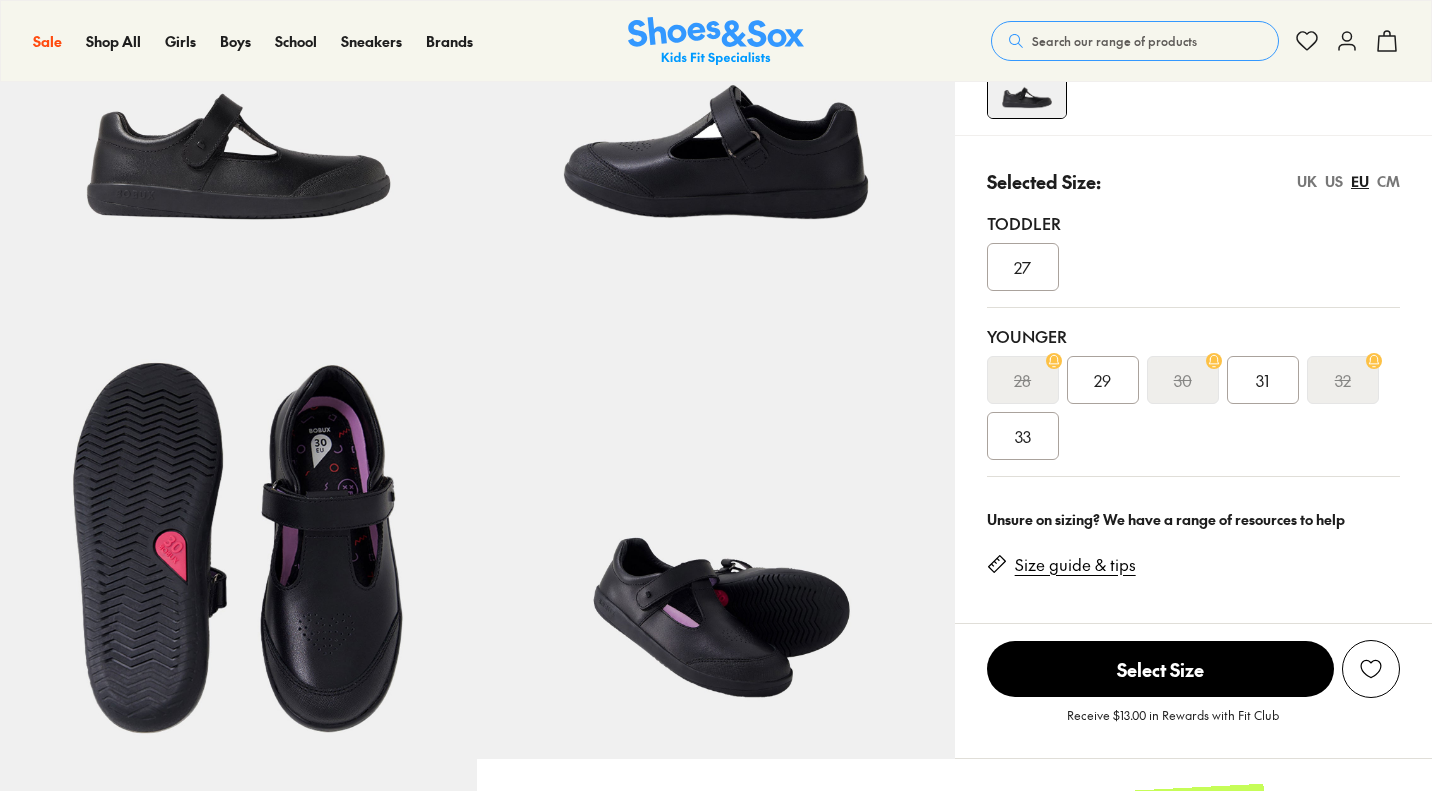 select on "*" 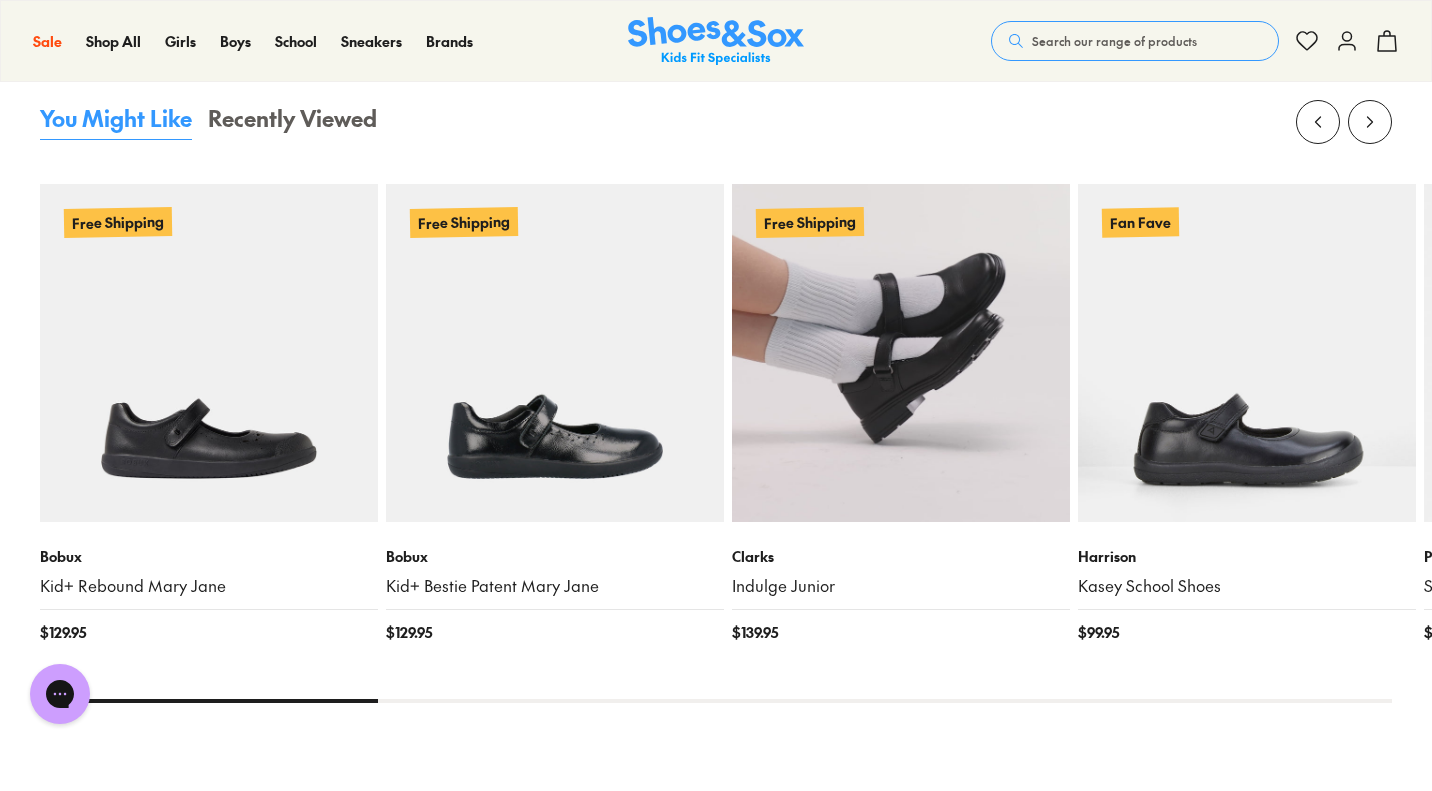 scroll, scrollTop: 1897, scrollLeft: 0, axis: vertical 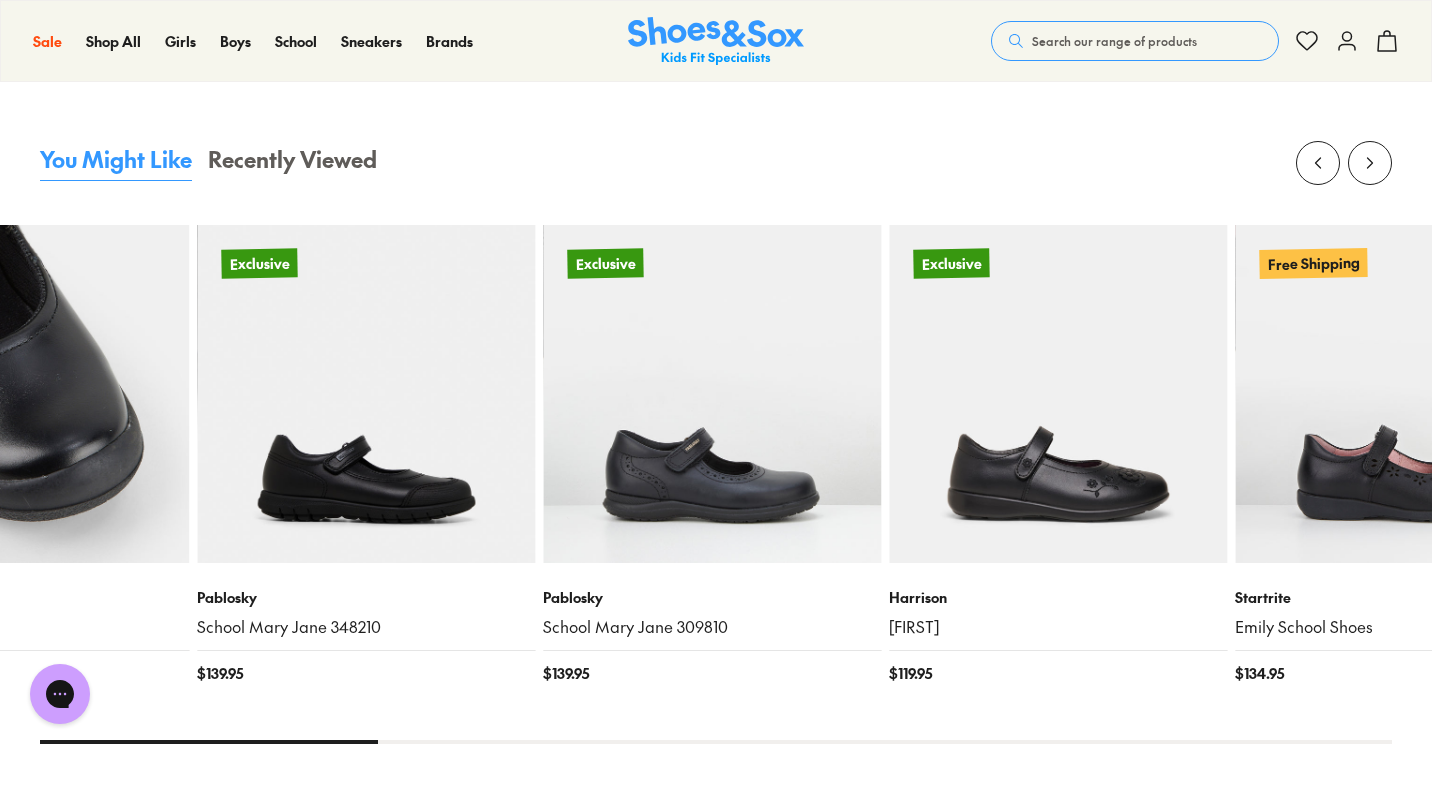 click on "Fan Fave Harrison Kasey School Shoes $ 99.95" at bounding box center [20, 466] 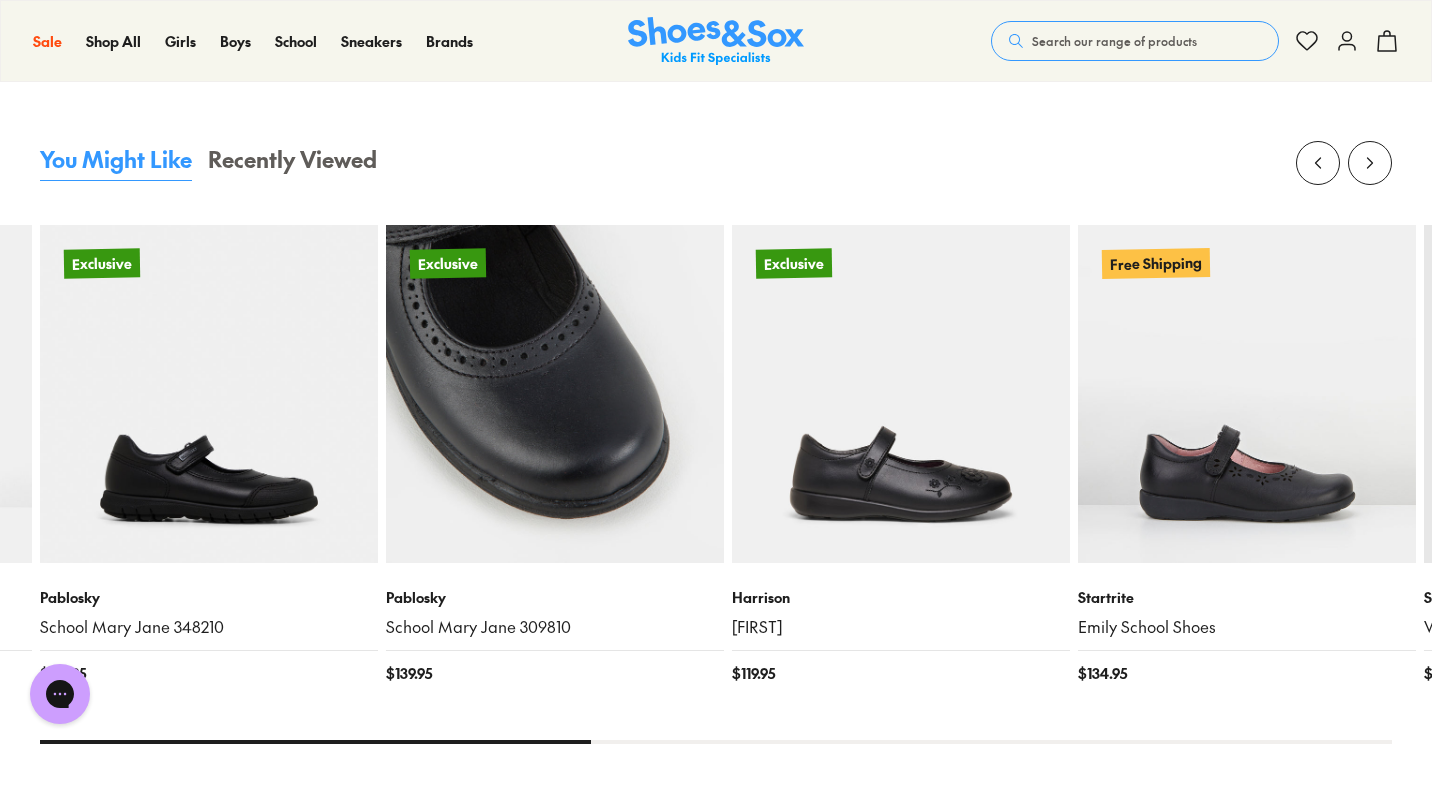 click at bounding box center [555, 394] 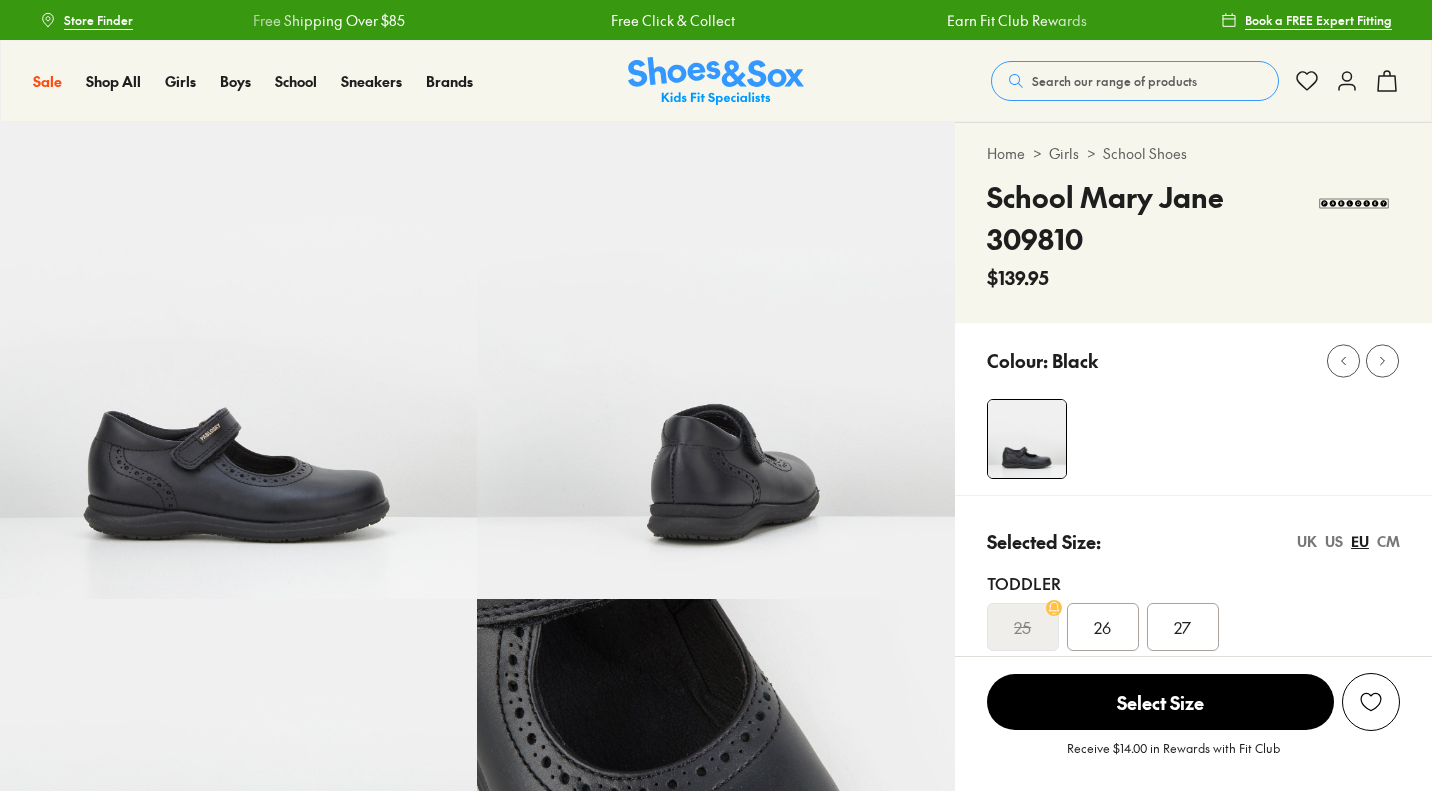 scroll, scrollTop: 405, scrollLeft: 0, axis: vertical 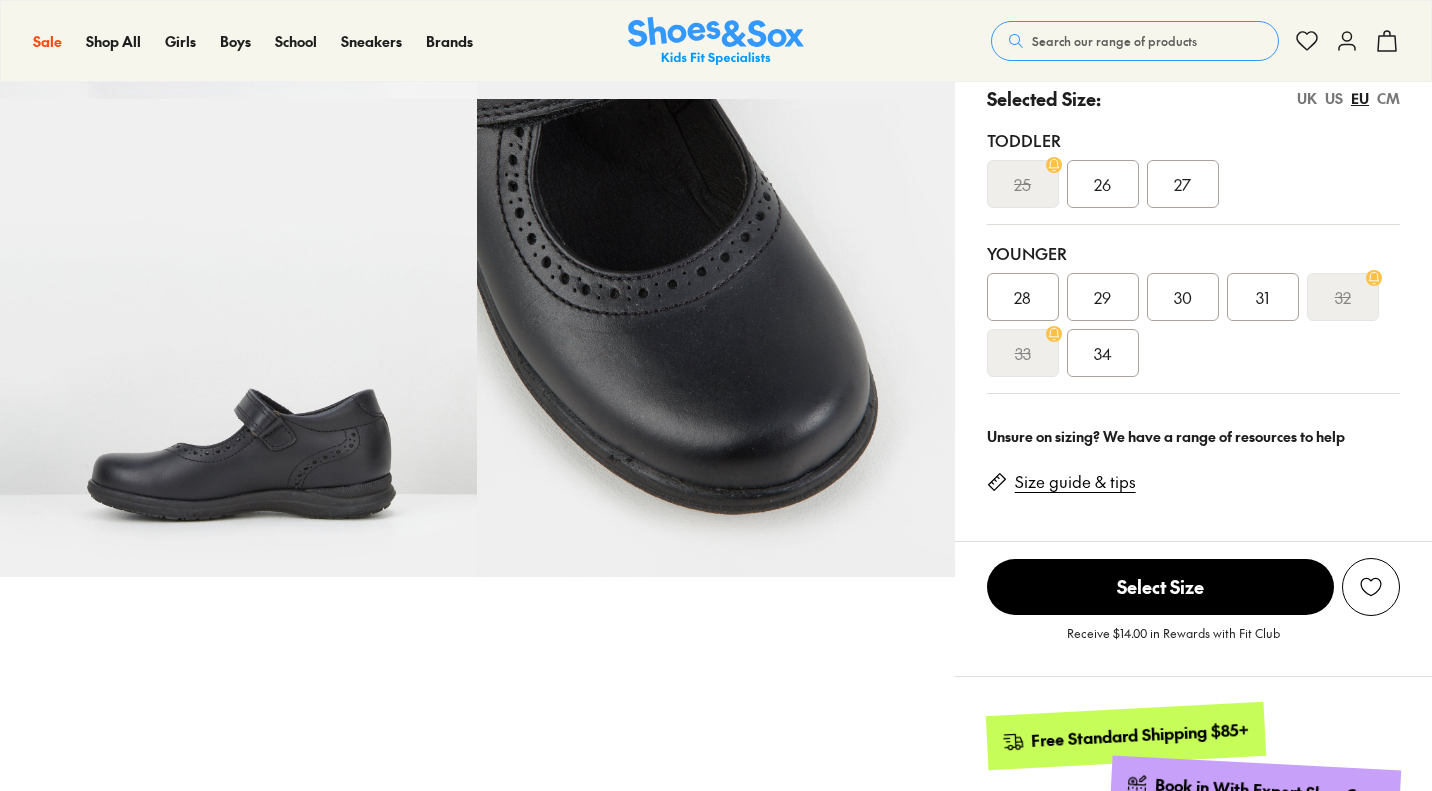 select on "*" 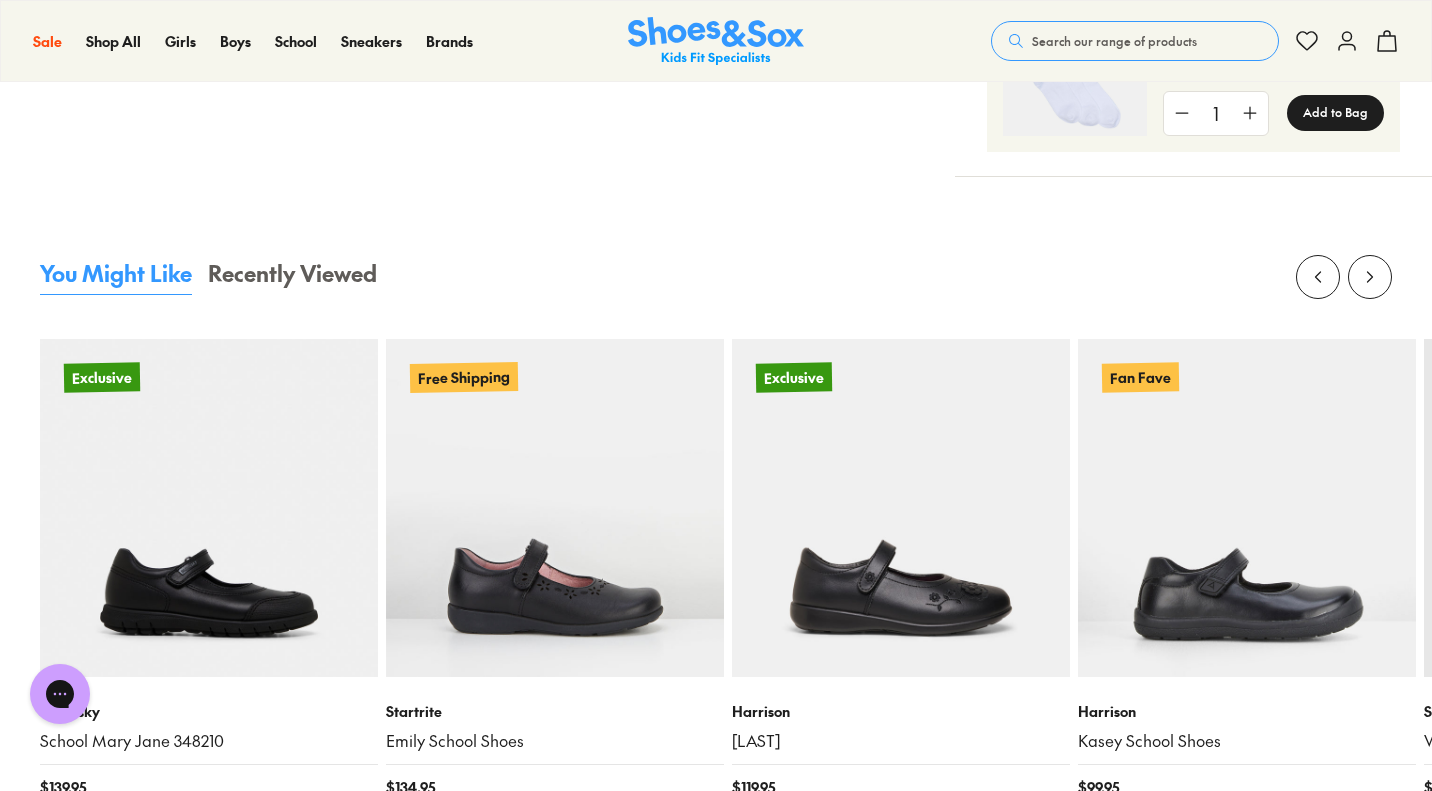 scroll, scrollTop: 1900, scrollLeft: 0, axis: vertical 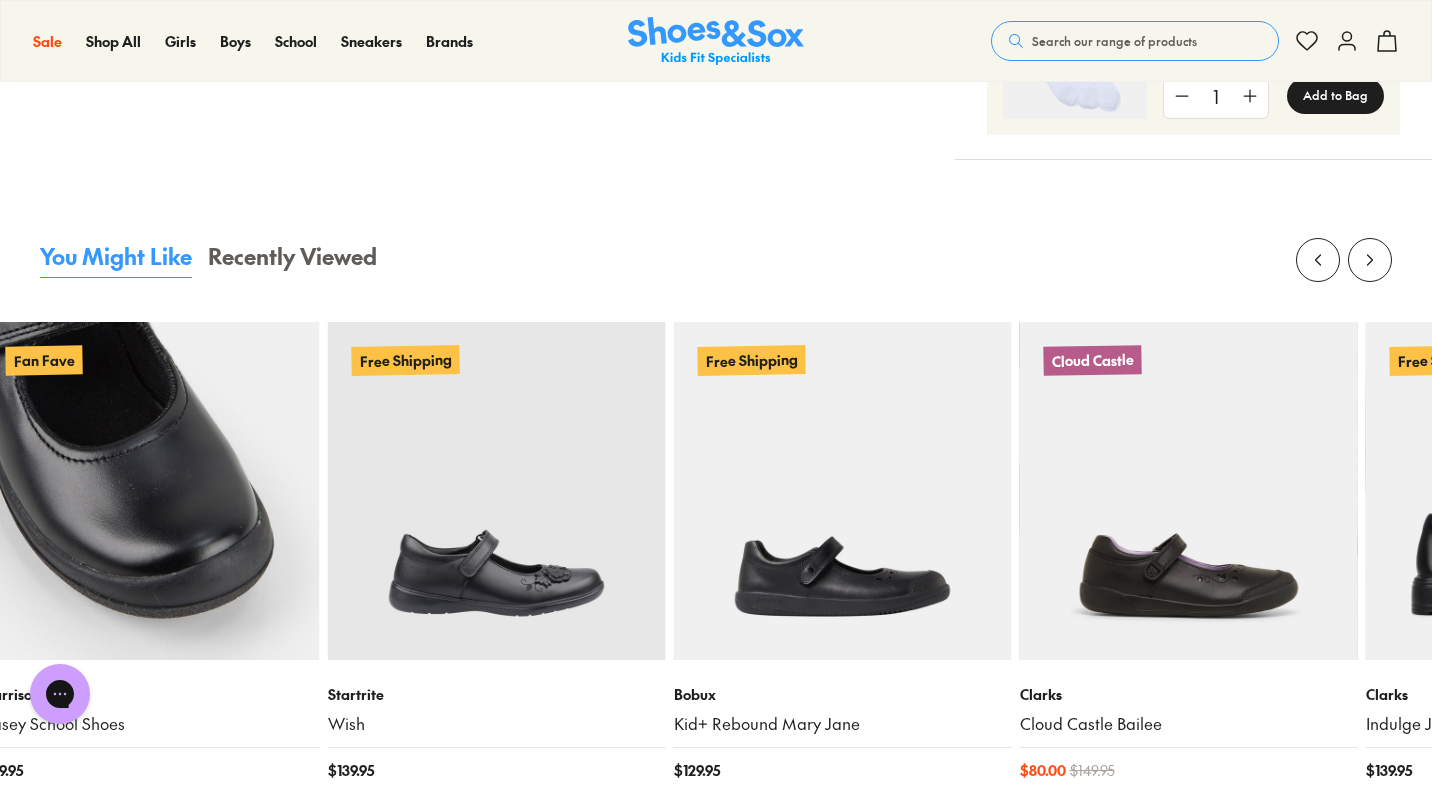 click at bounding box center [151, 491] 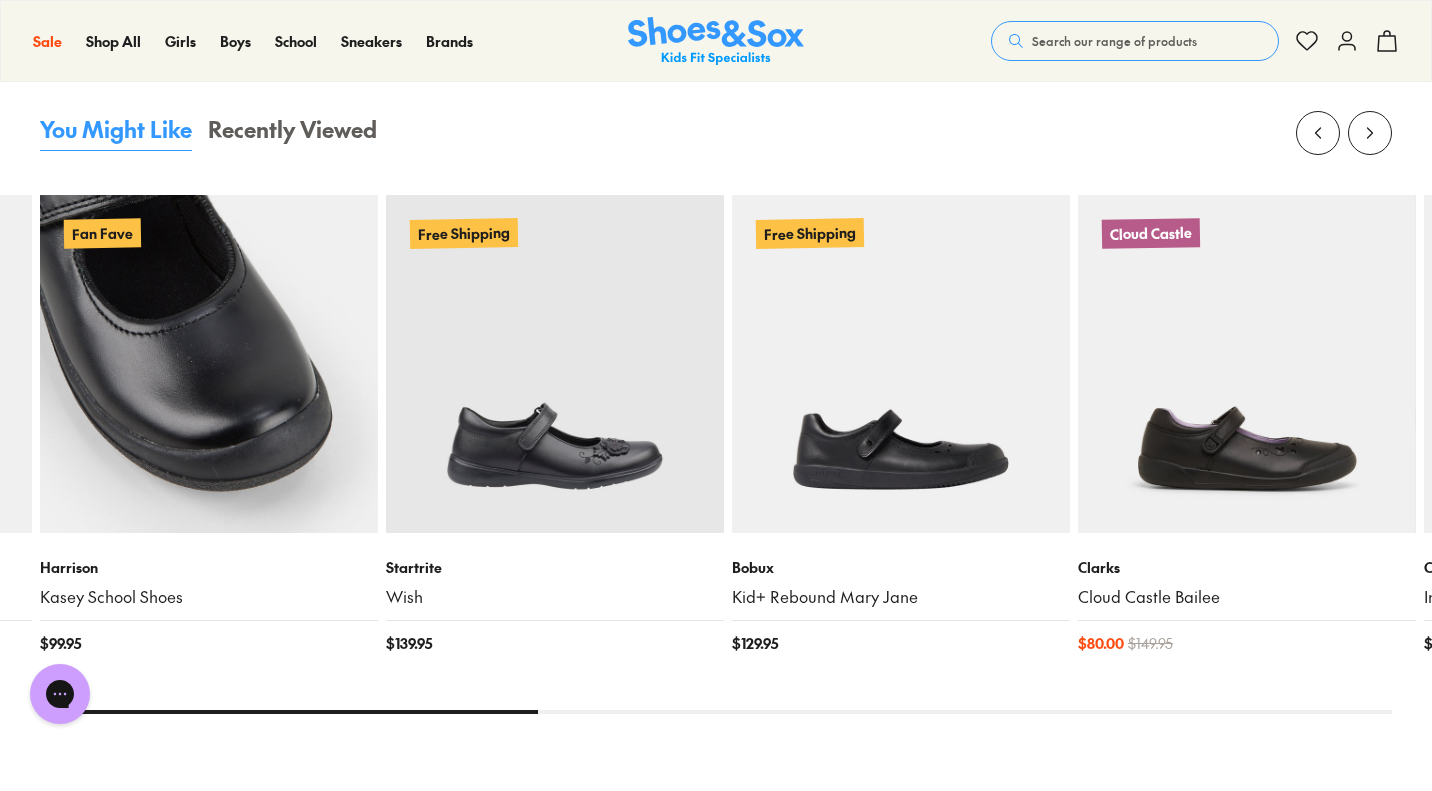 scroll, scrollTop: 2100, scrollLeft: 0, axis: vertical 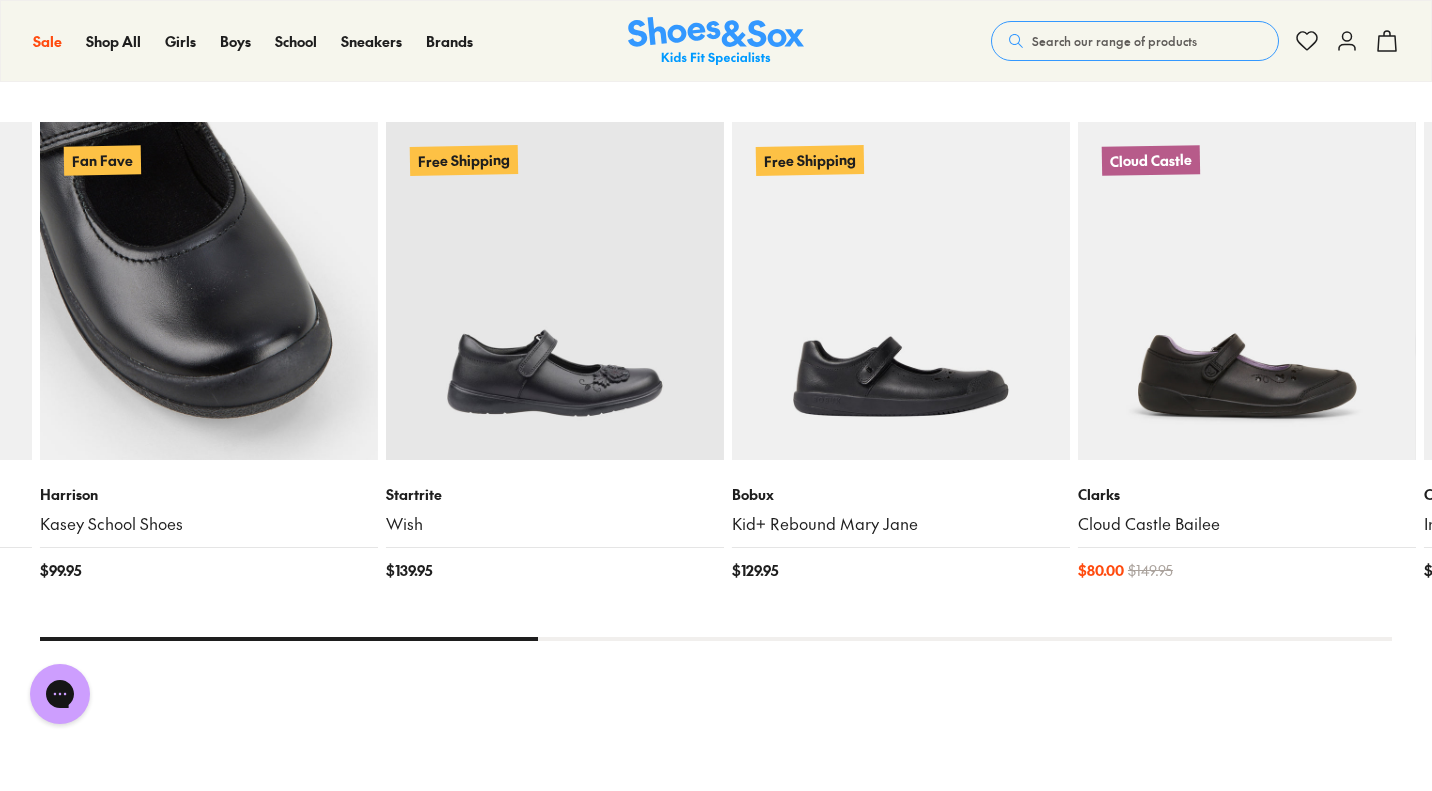 click at bounding box center (209, 291) 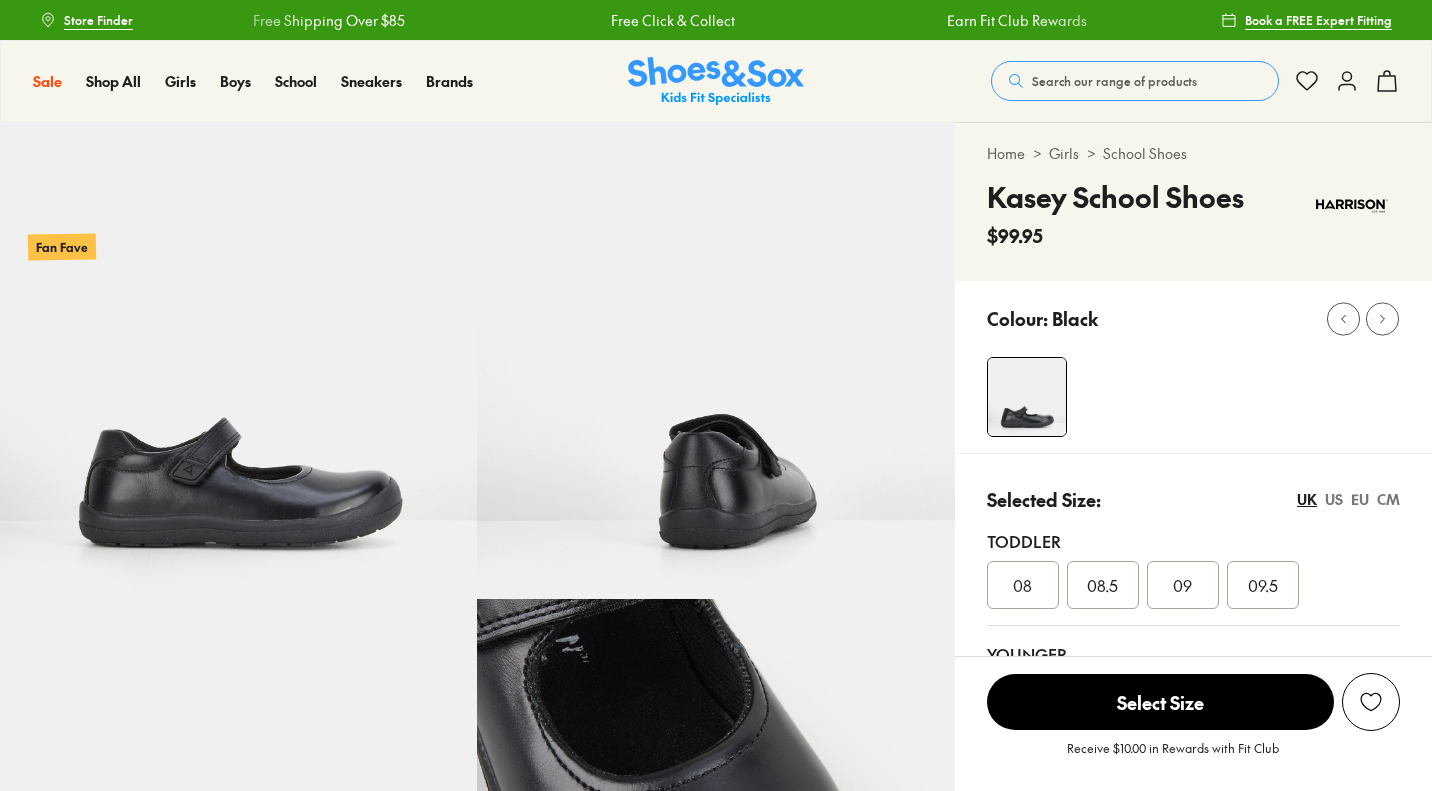 scroll, scrollTop: 0, scrollLeft: 0, axis: both 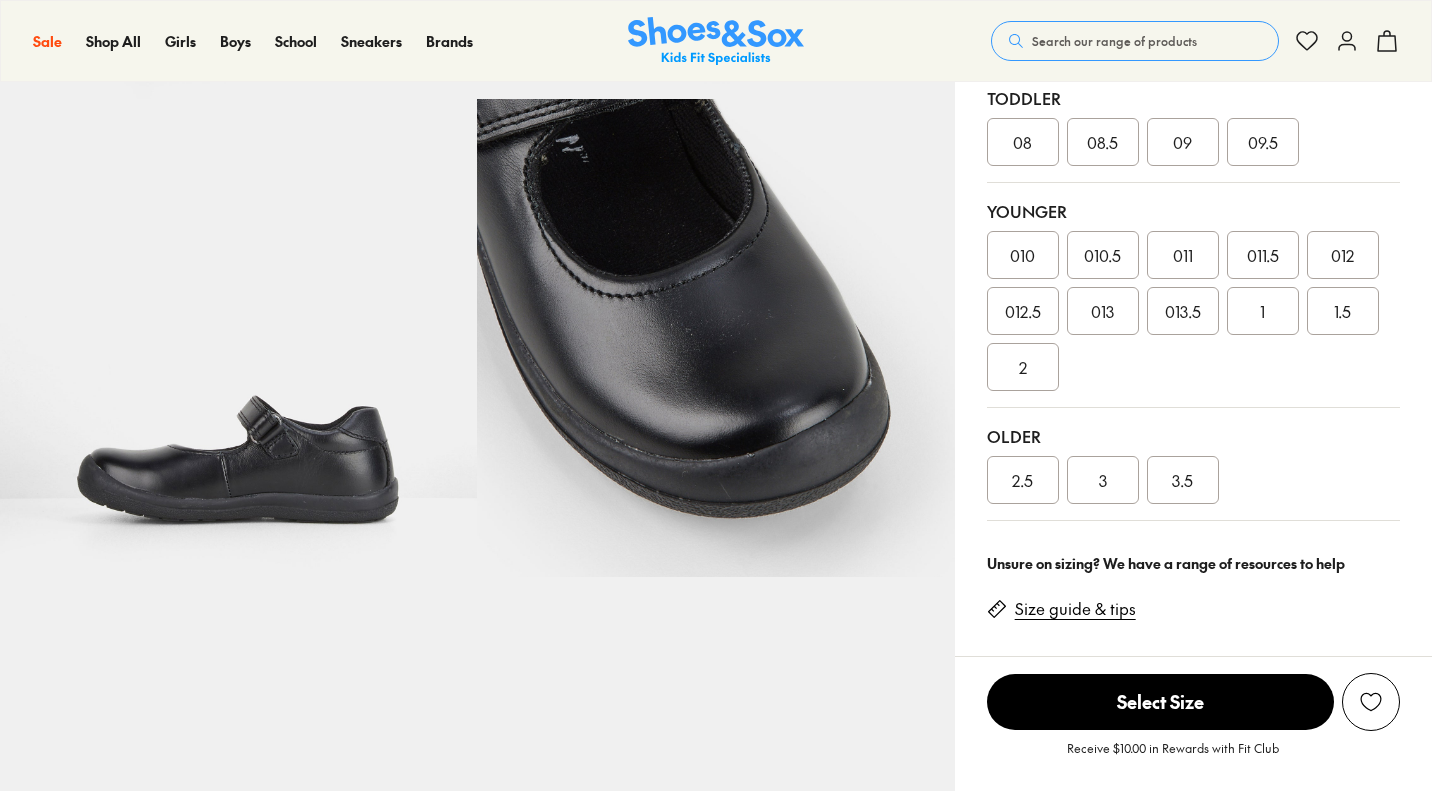 select on "*" 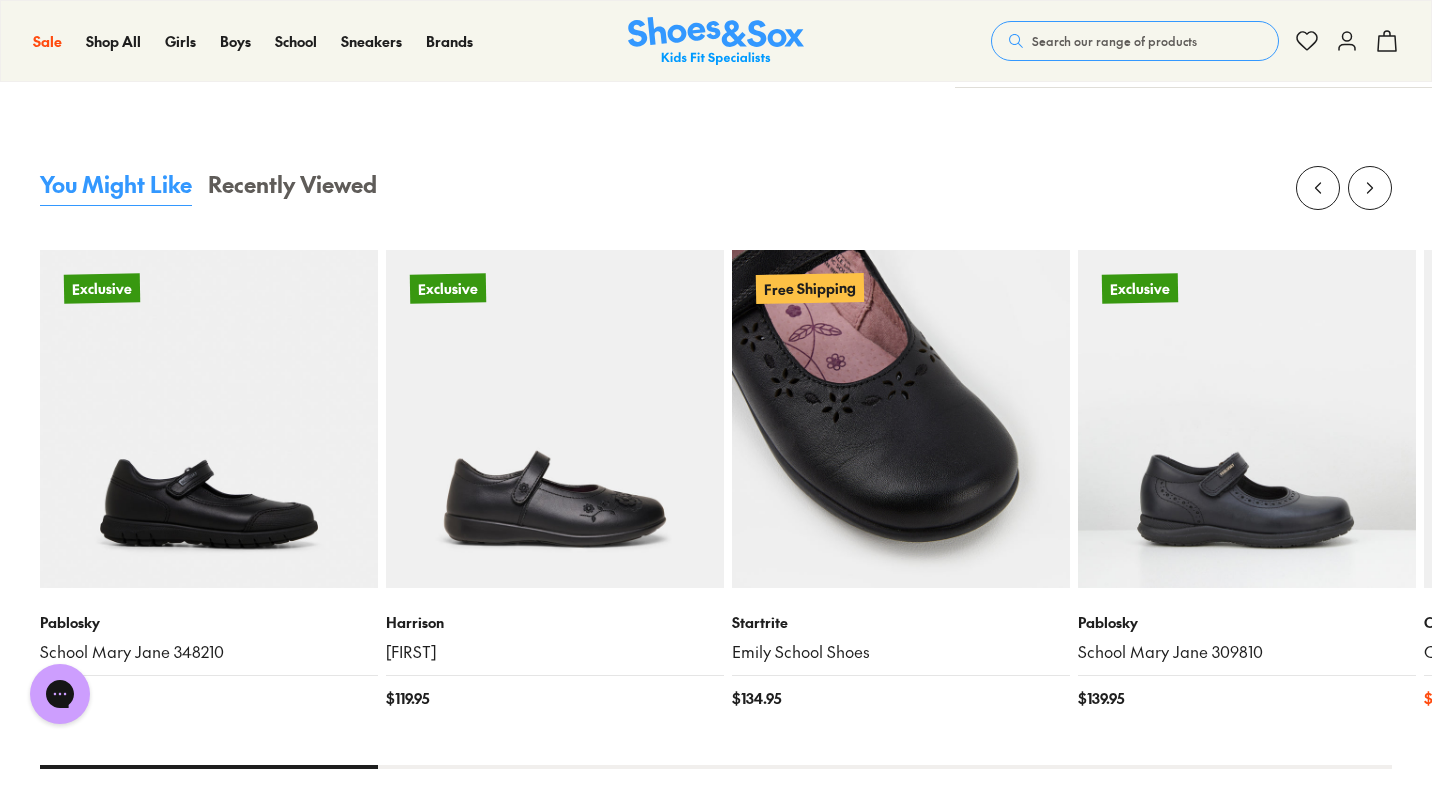 scroll, scrollTop: 2200, scrollLeft: 0, axis: vertical 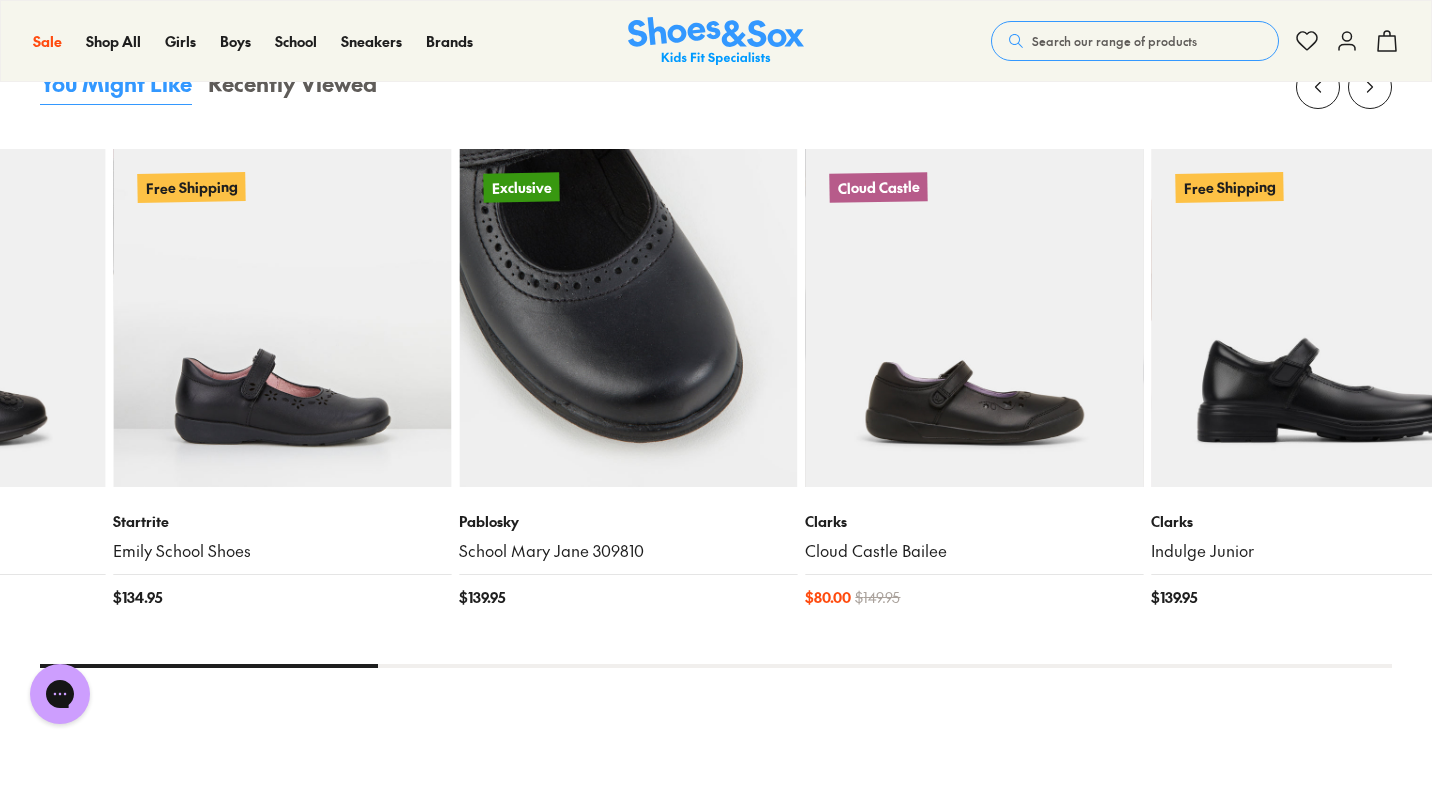 click at bounding box center (628, 318) 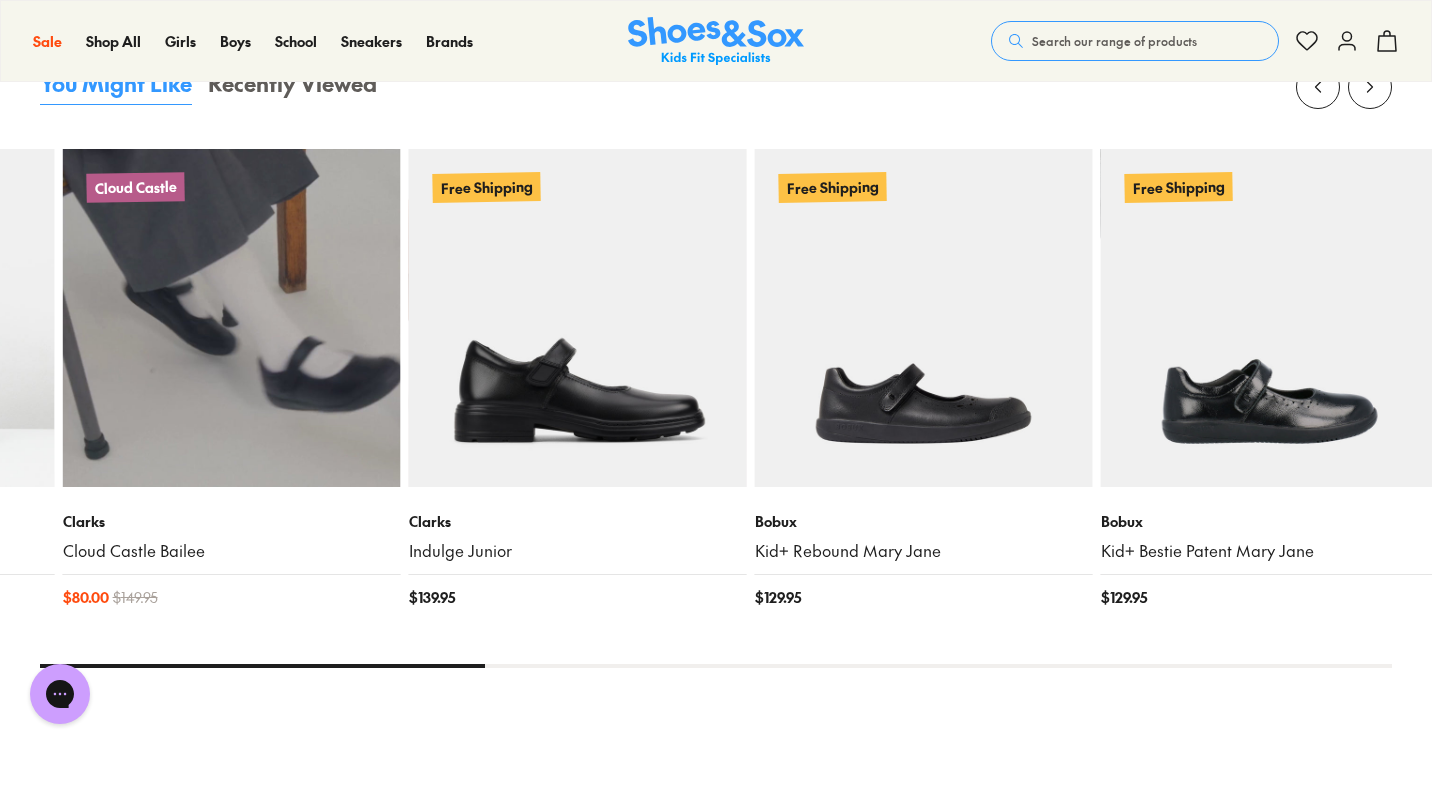 click on "Cloud Castle Clarks Cloud Castle Bailee $ 80.00 $ 149.95" at bounding box center (232, 390) 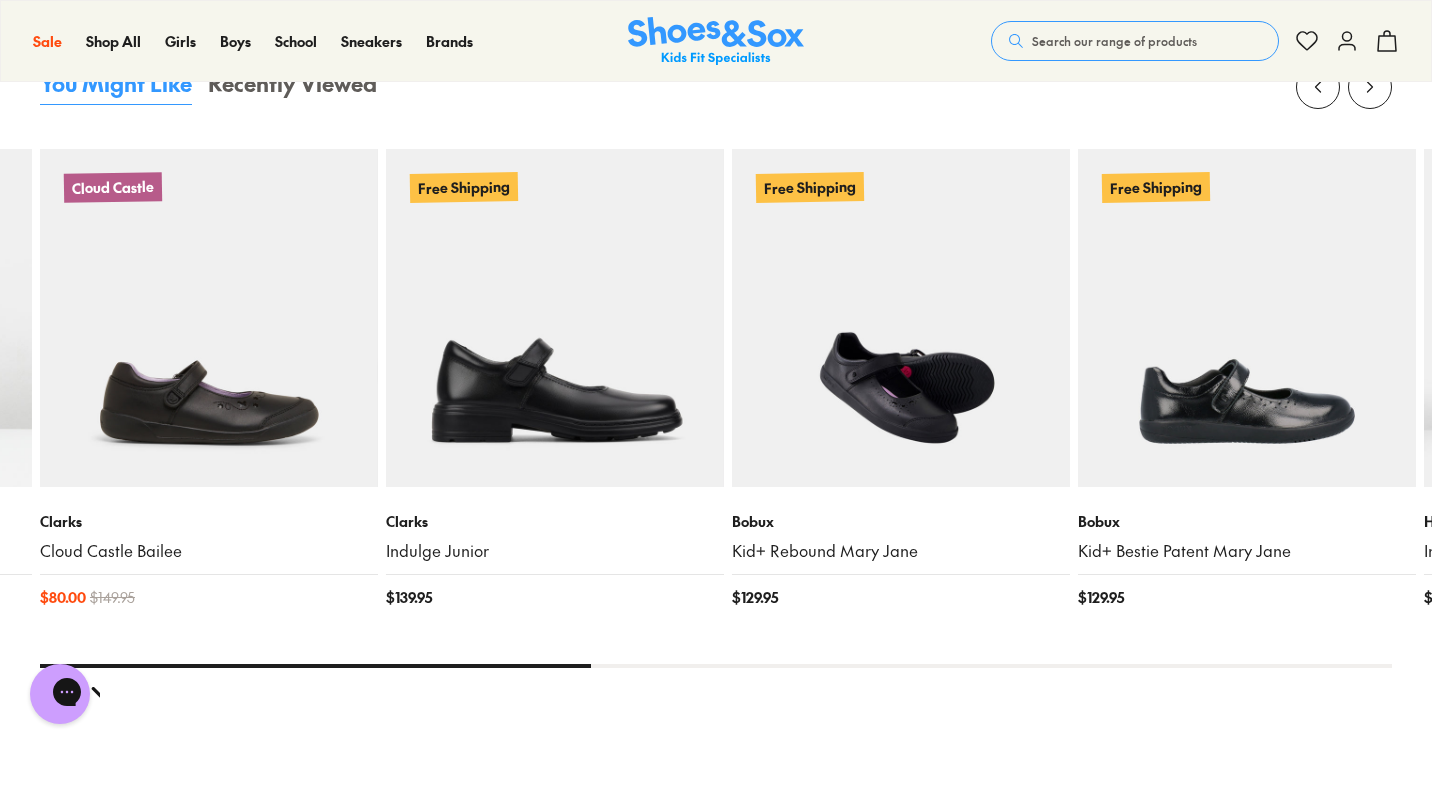 scroll, scrollTop: 0, scrollLeft: 0, axis: both 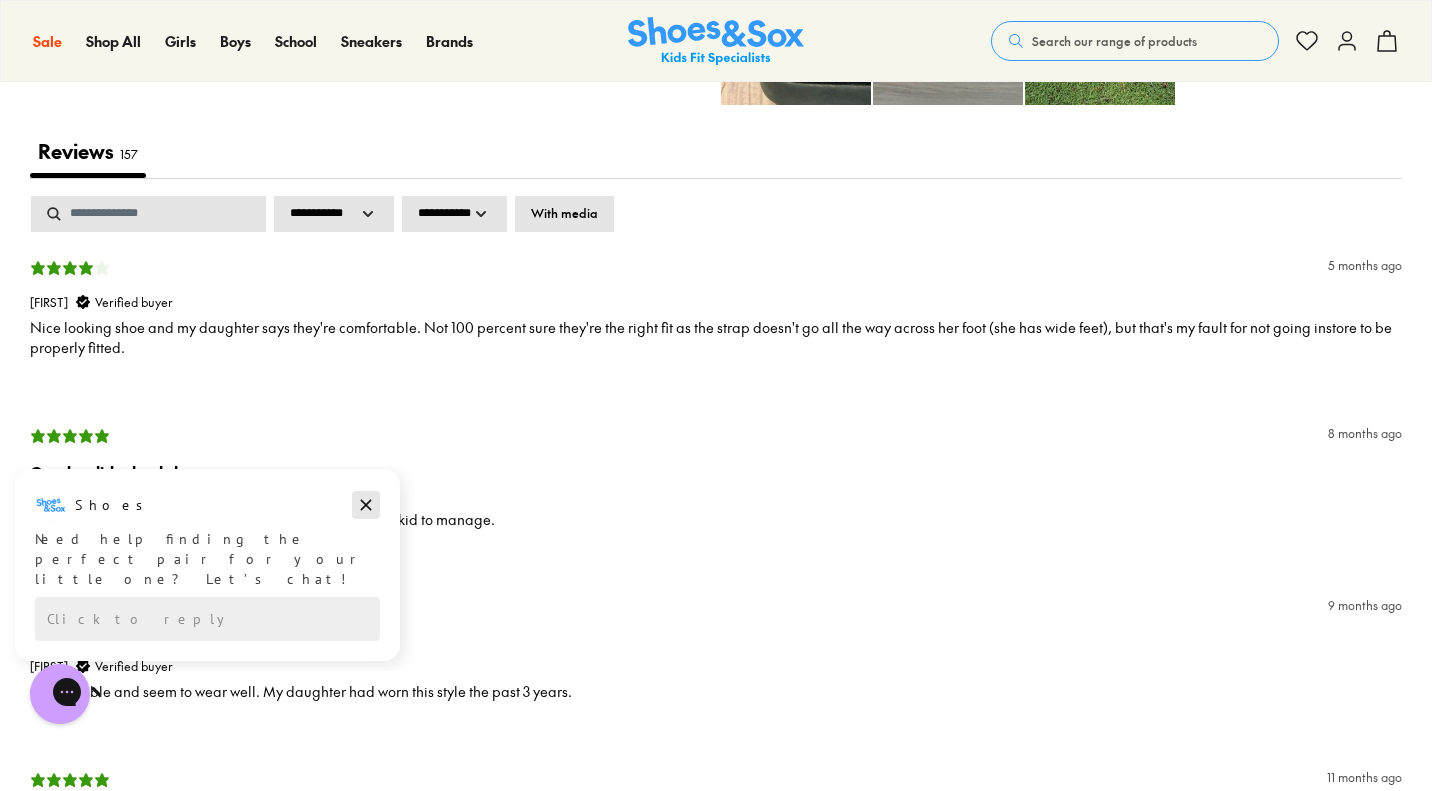 click 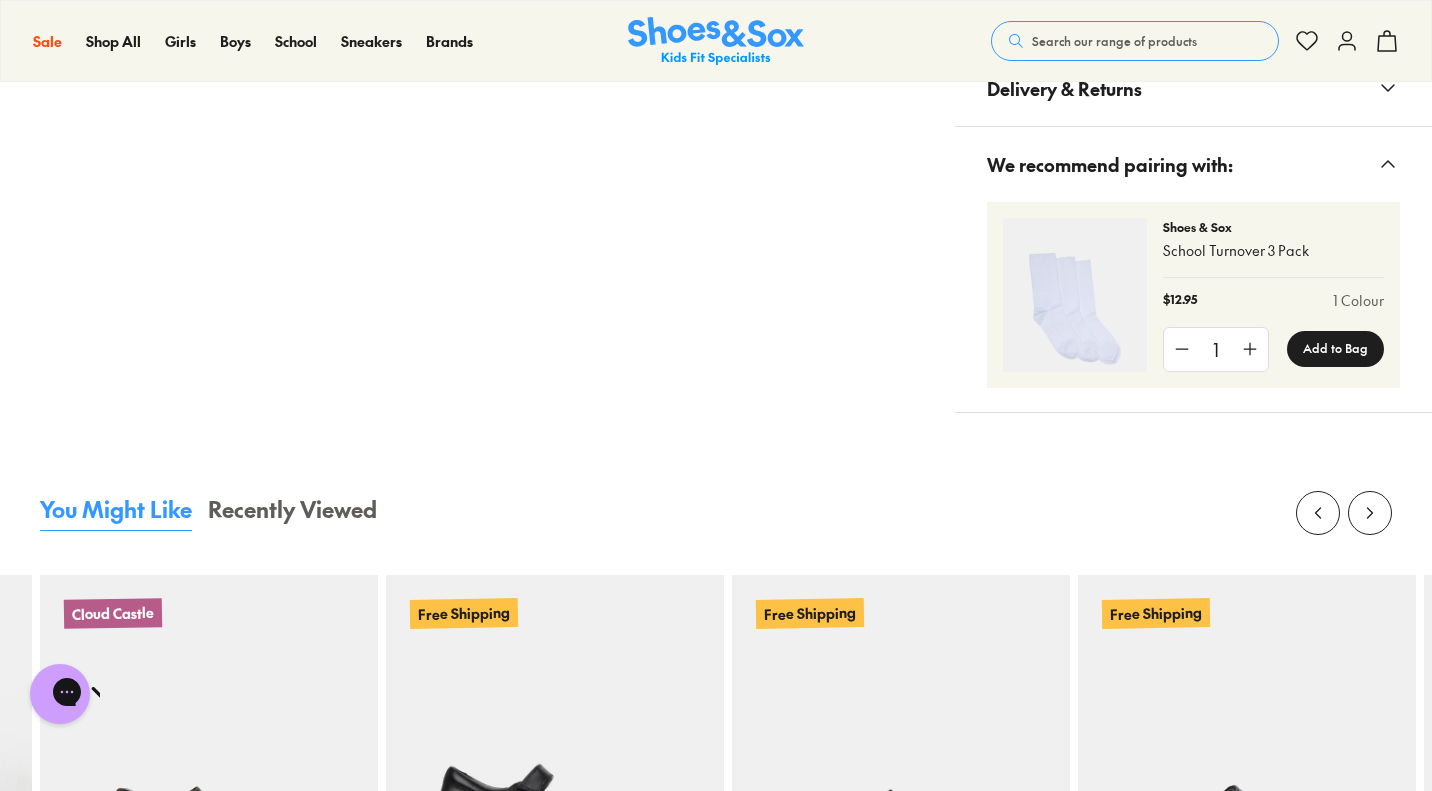 scroll, scrollTop: 2100, scrollLeft: 0, axis: vertical 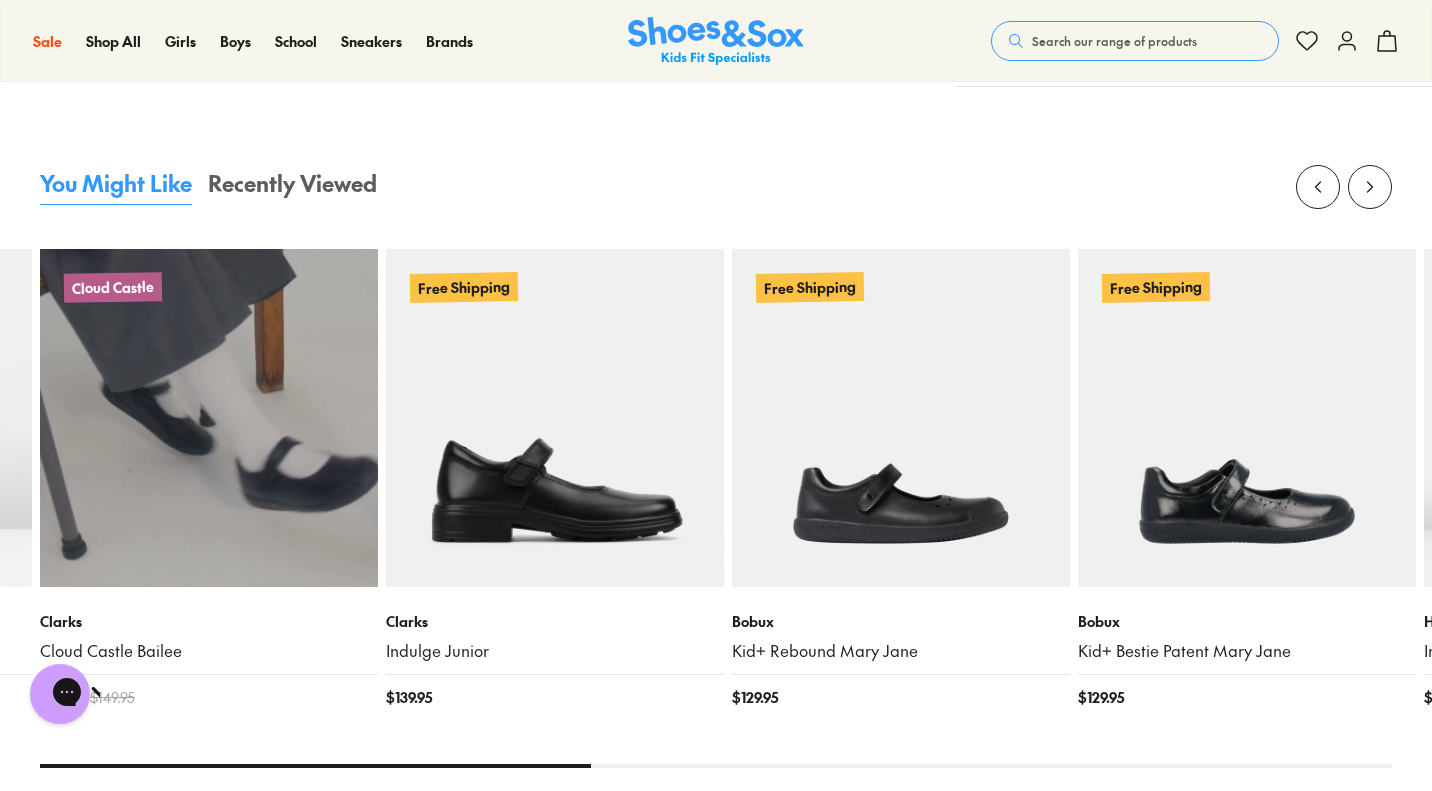 click on "Exclusive Pablosky School Mary Jane 348210 $ 139.95 Exclusive Harrison Antoinette $ 119.95 Free Shipping Startrite Emily School Shoes $ 134.95 Exclusive Pablosky School Mary Jane 309810 $ 139.95 Cloud Castle Clarks Cloud Castle Bailee $ 80.00 $ 149.95 Free Shipping Clarks Indulge Junior $ 139.95 Free Shipping Bobux Kid+ Rebound Mary Jane $ 129.95 Free Shipping Bobux Kid+ Bestie Patent Mary Jane $ 129.95 Free Shipping Harrison Indiana II Junior $ 129.95 Free Shipping Startrite Wish $ 139.95 Free Shipping Clarks Indulge Junior $ 139.95 Free Shipping Bobux Kid+ Crossing T-Bar $ 129.95 Free Shipping Clarks Indulge Senior $ 149.95 Free Shipping Startrite Louisa II School Shoes $ 134.95 Free Shipping Harrison Indiana II Junior $ 129.95 Free Shipping Harrison Indiana II Senior $ 139.95 Free Shipping Harrison Indiana II Youth $ 139.95 Free Shipping Harrison Indiana II Youth $ 139.95 Cloud Castle Clarks Cloud Castle Bronte $ 80.00 $ 149.95 Free Shipping Clarks Infinity Junior $ 149.95" at bounding box center [-668, 490] 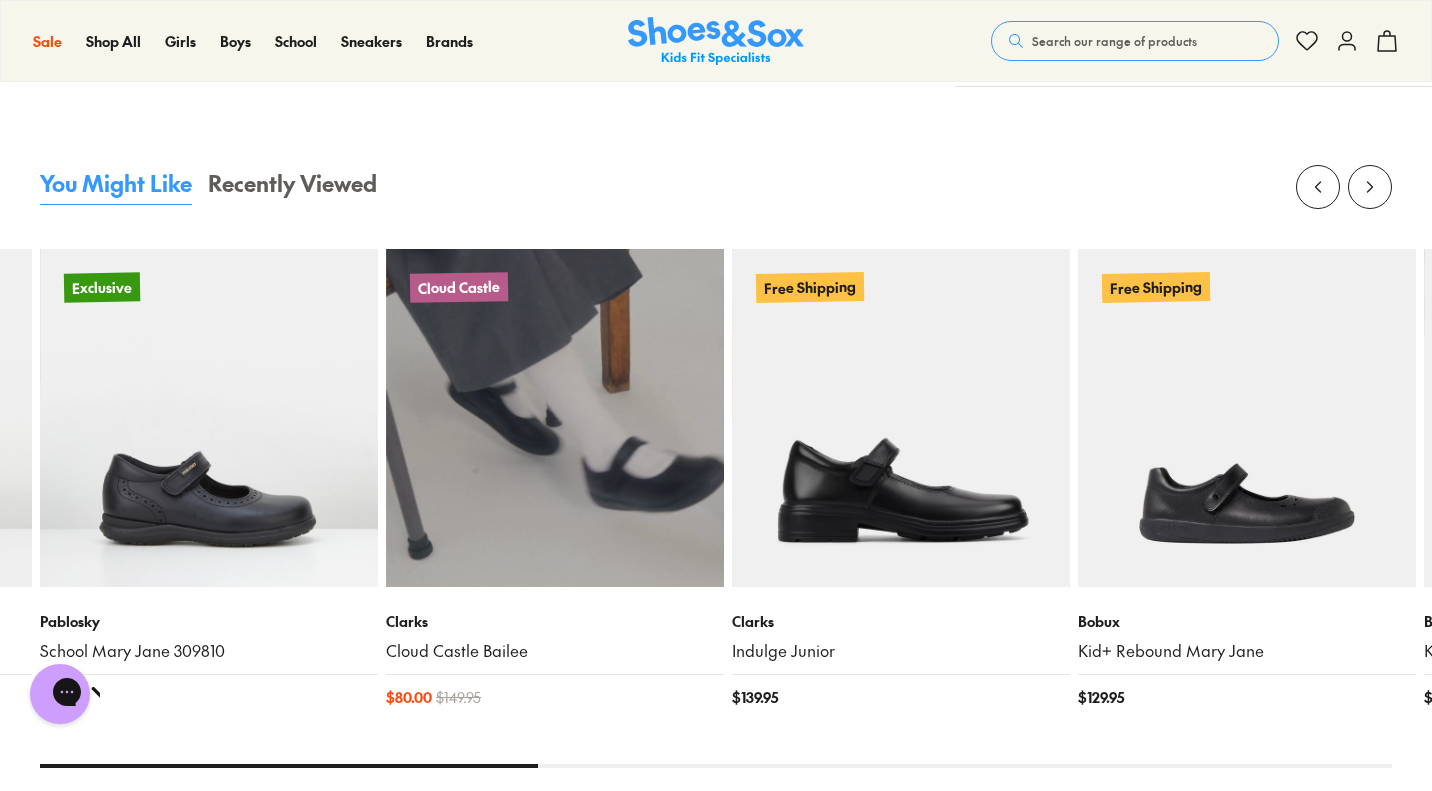 click at bounding box center (555, 418) 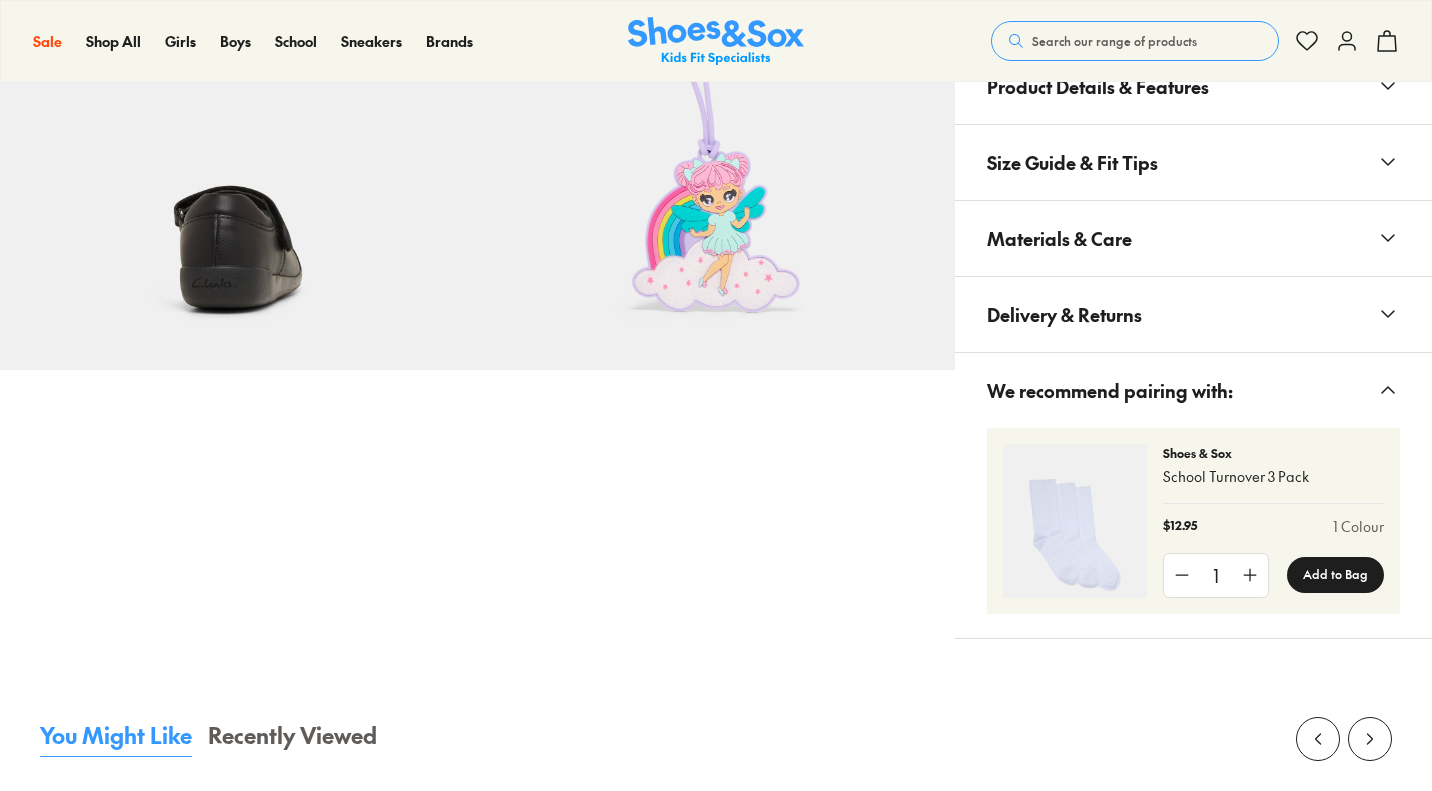 scroll, scrollTop: 2200, scrollLeft: 0, axis: vertical 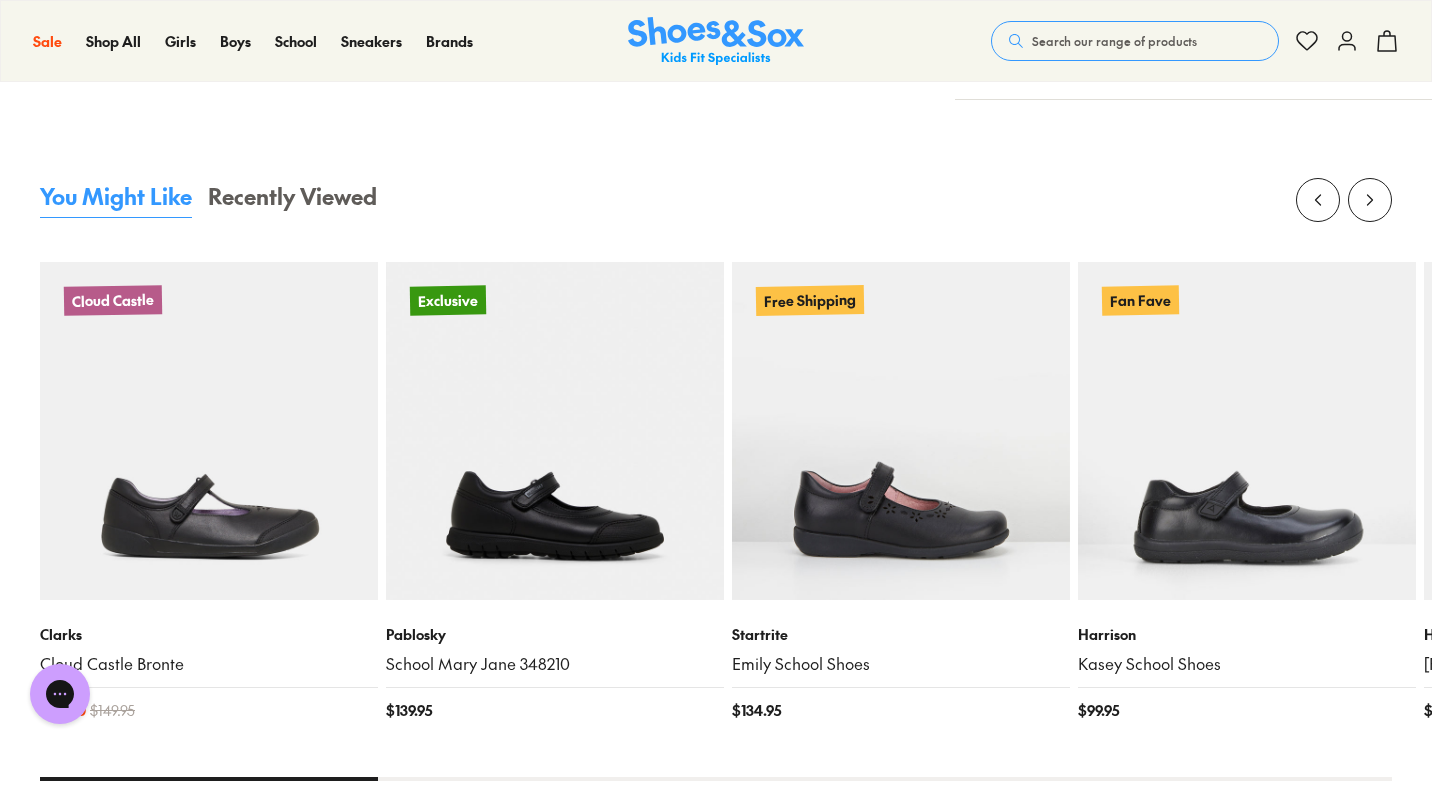 select on "*" 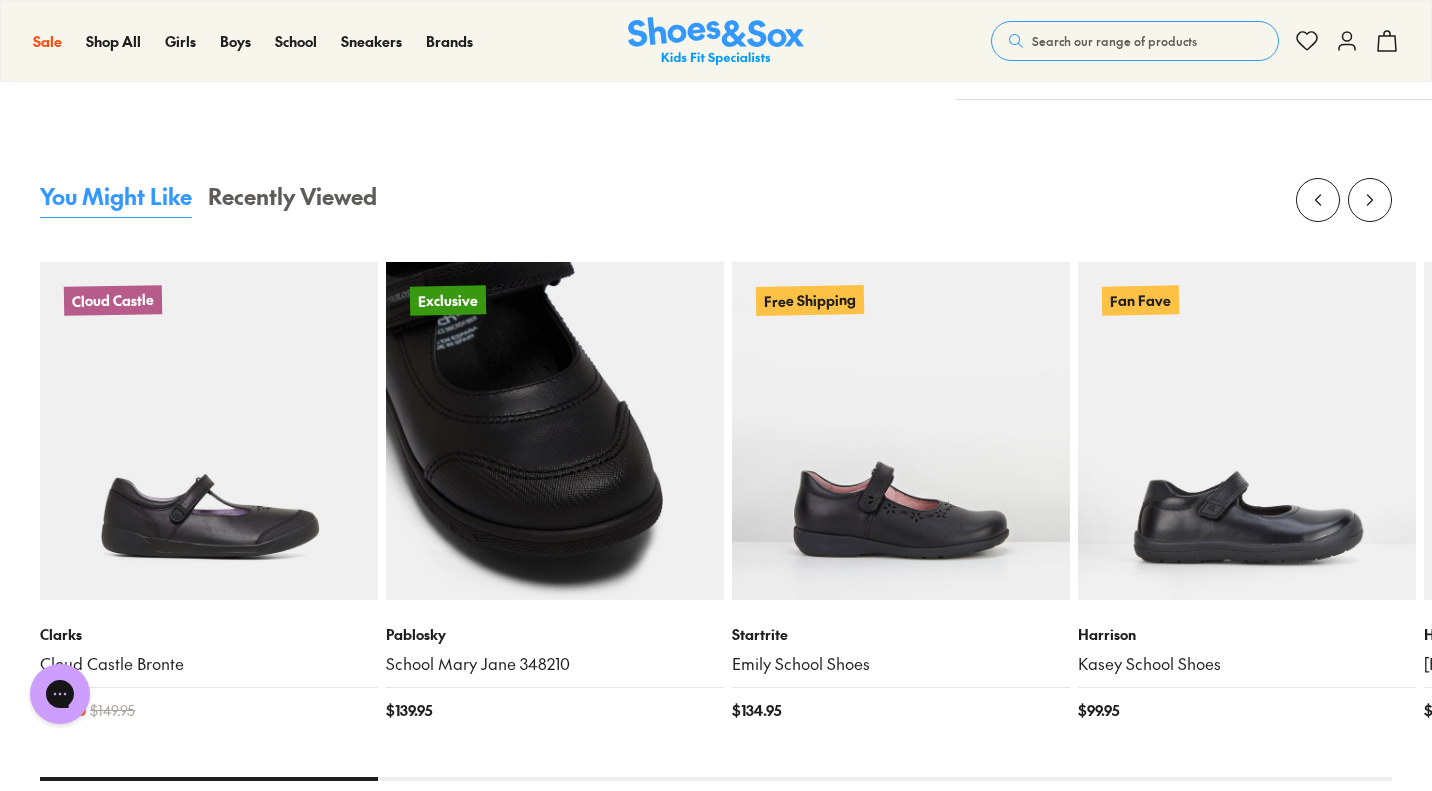 scroll, scrollTop: 2300, scrollLeft: 0, axis: vertical 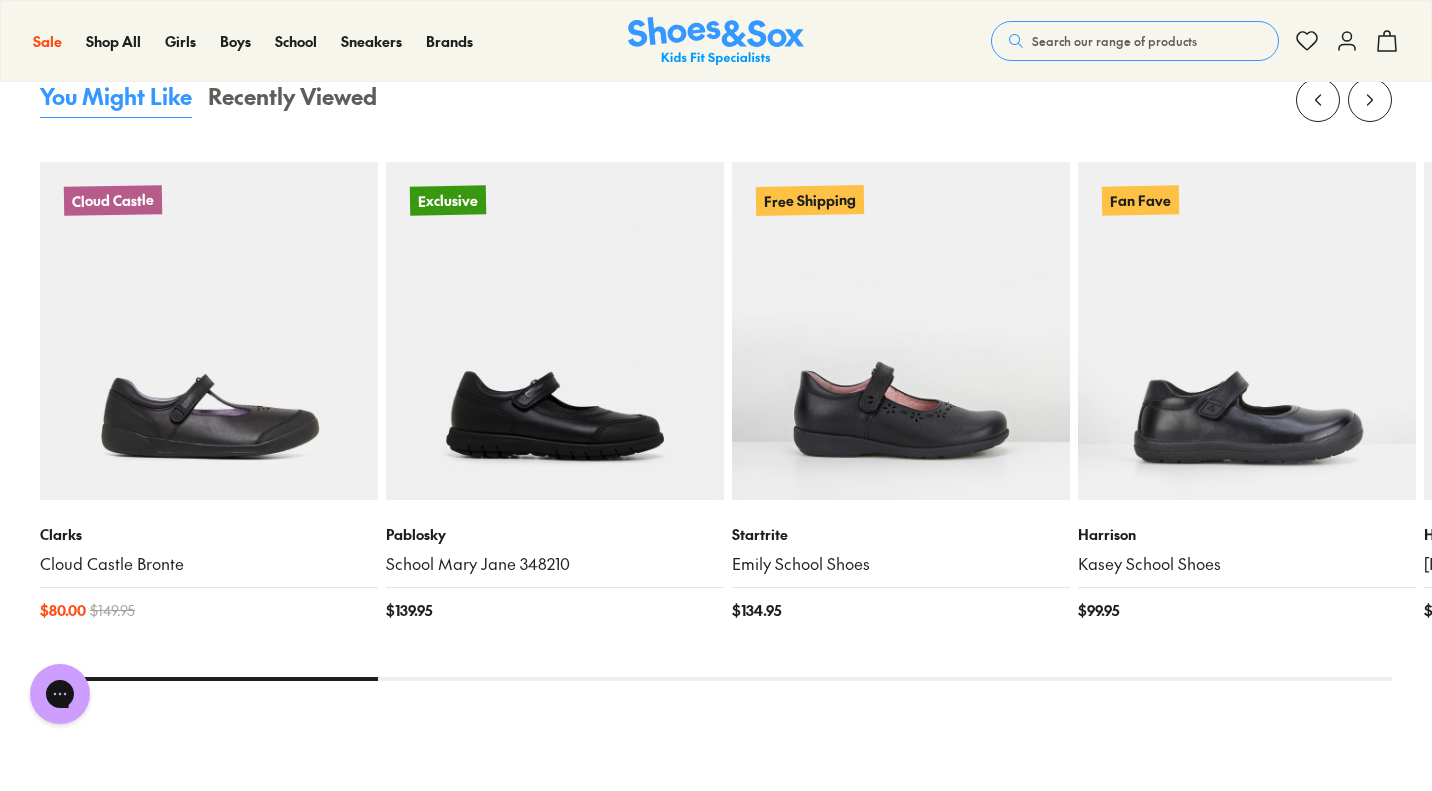 drag, startPoint x: 332, startPoint y: 688, endPoint x: 456, endPoint y: 669, distance: 125.4472 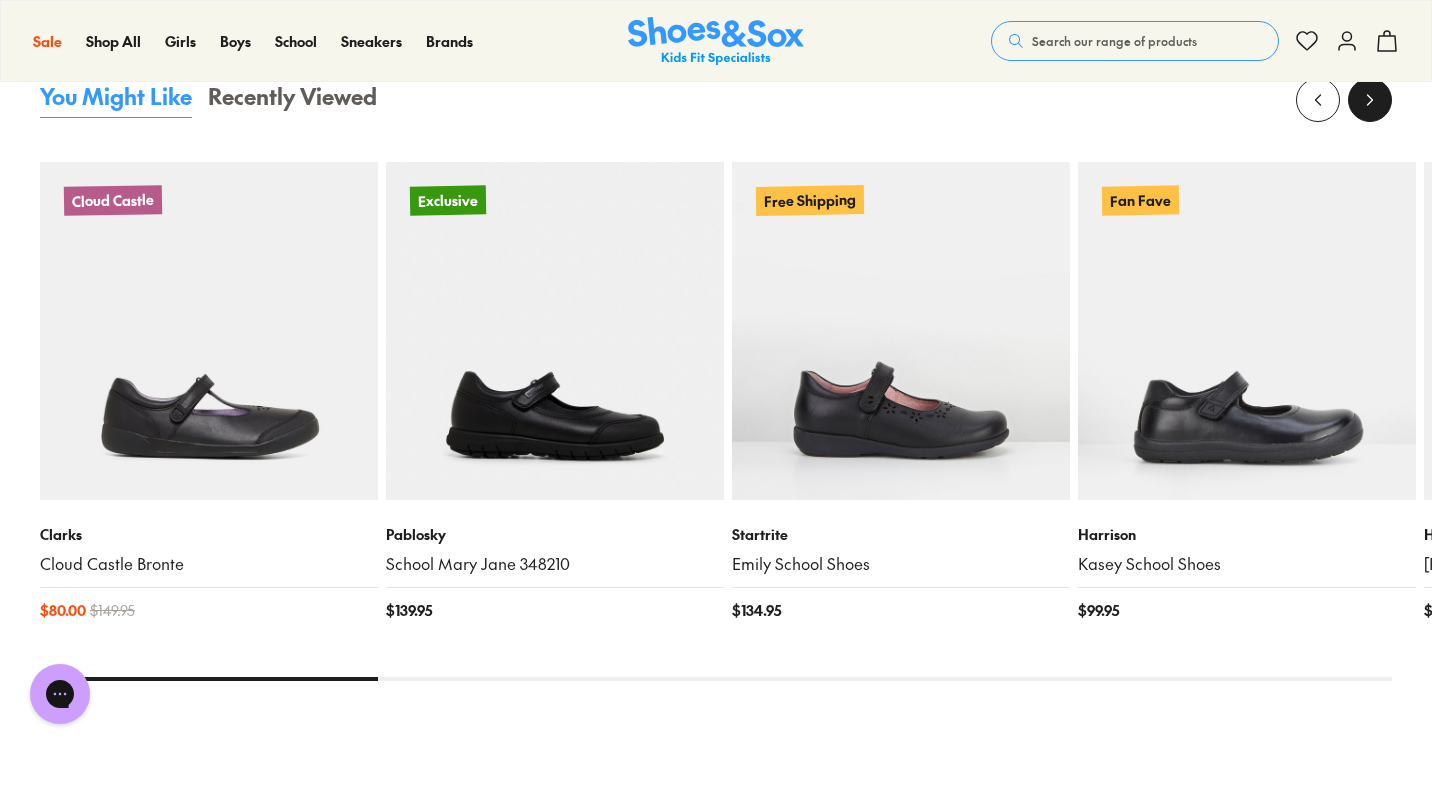 click at bounding box center (1370, 100) 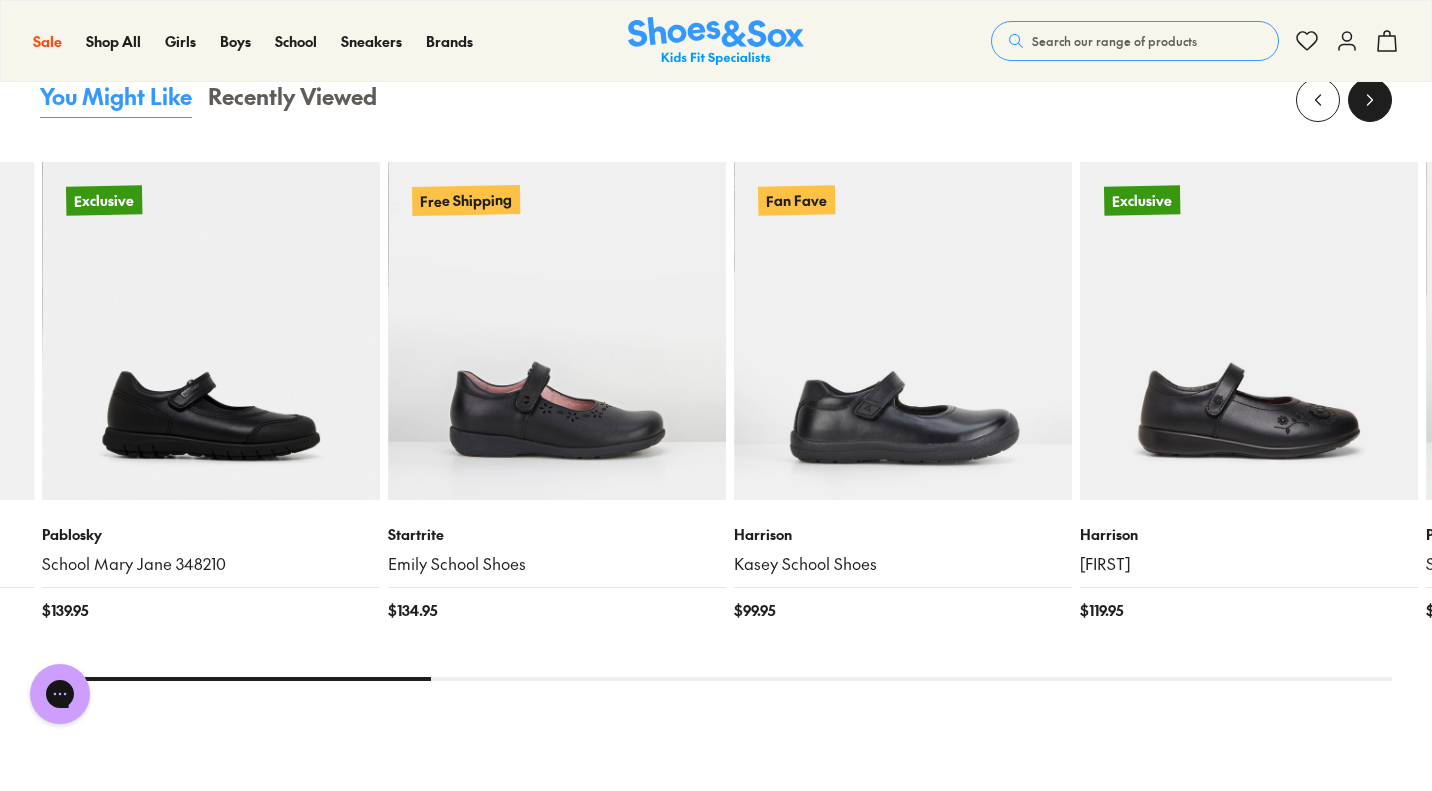 click at bounding box center [1370, 100] 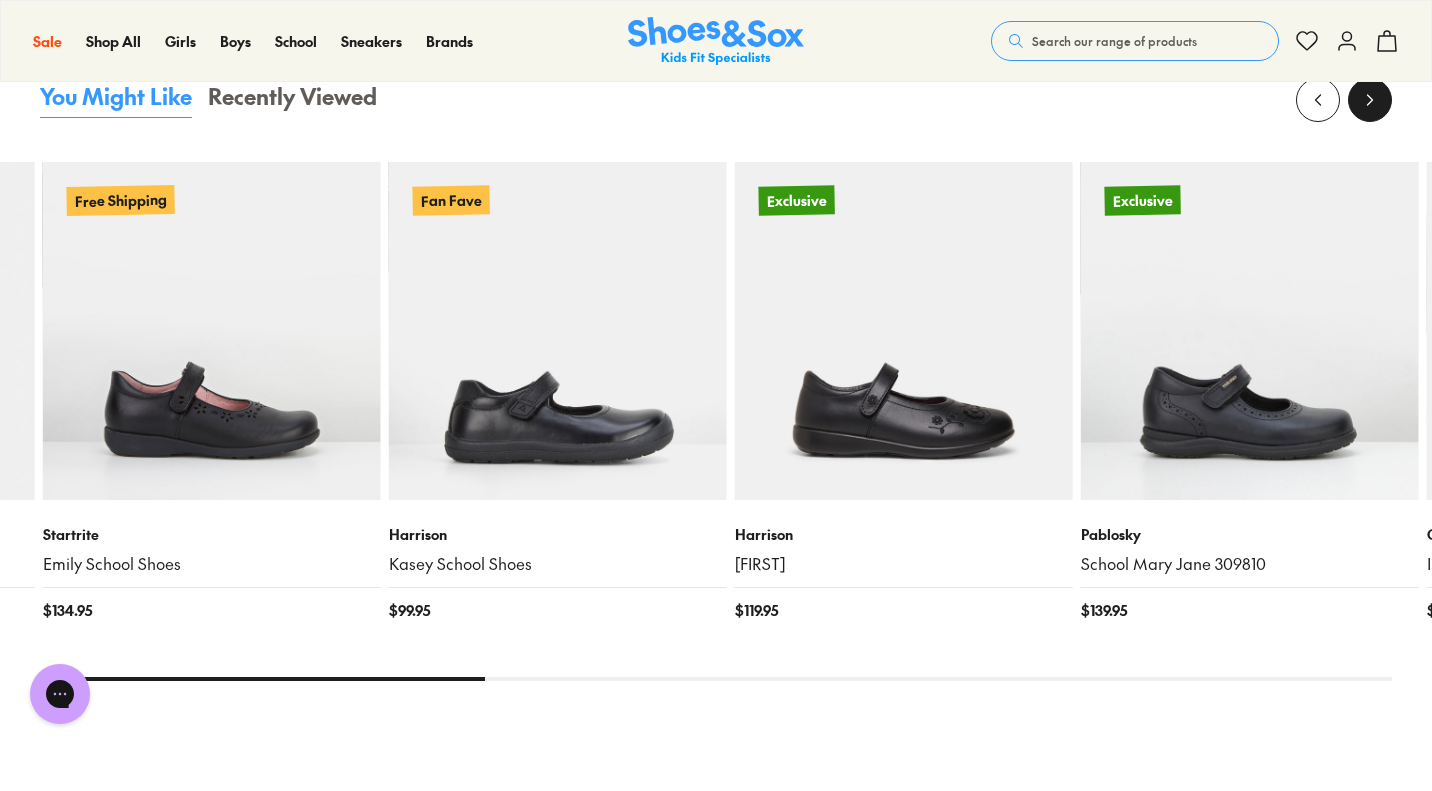 click at bounding box center (1370, 100) 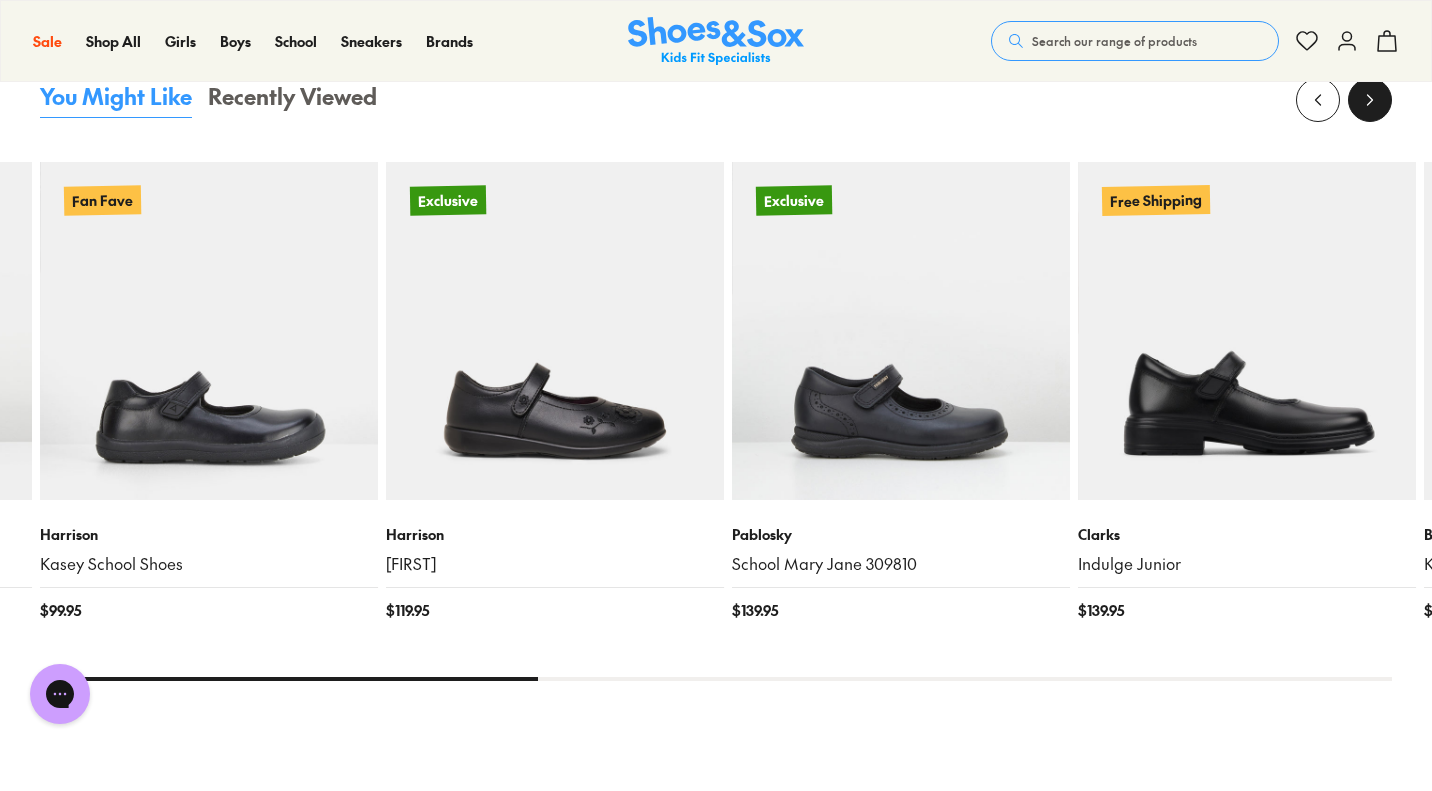 click at bounding box center [1370, 100] 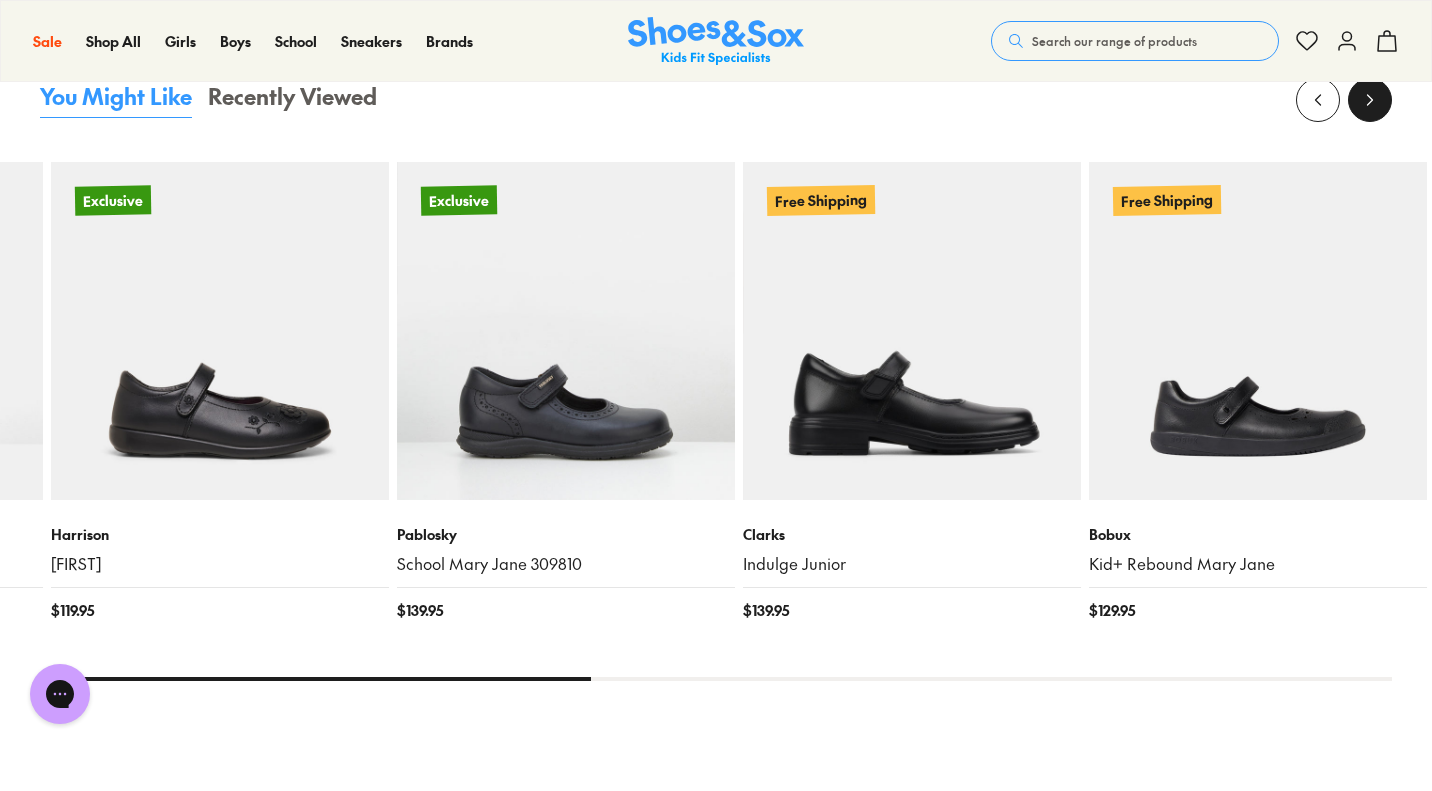 click at bounding box center [1370, 100] 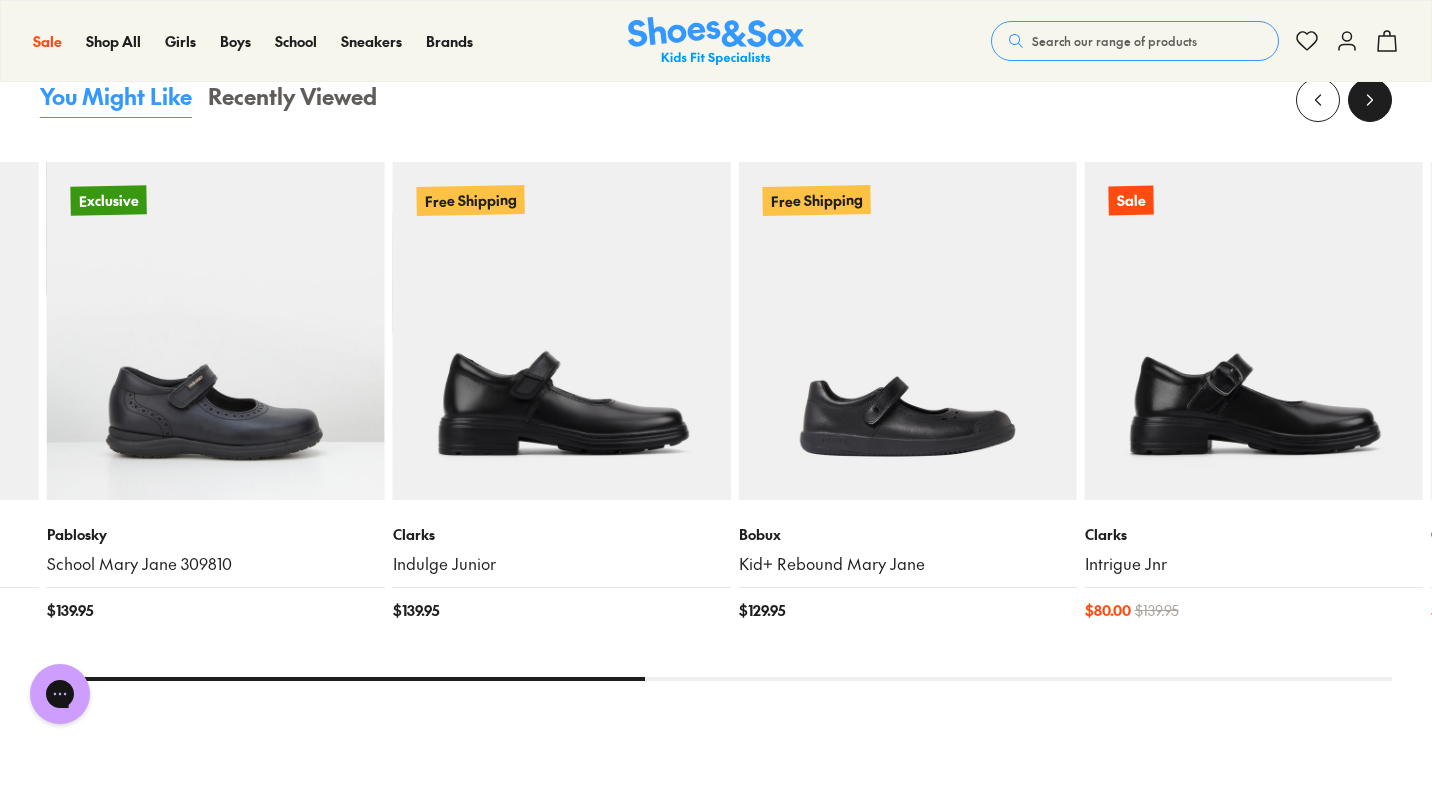 click at bounding box center (1370, 100) 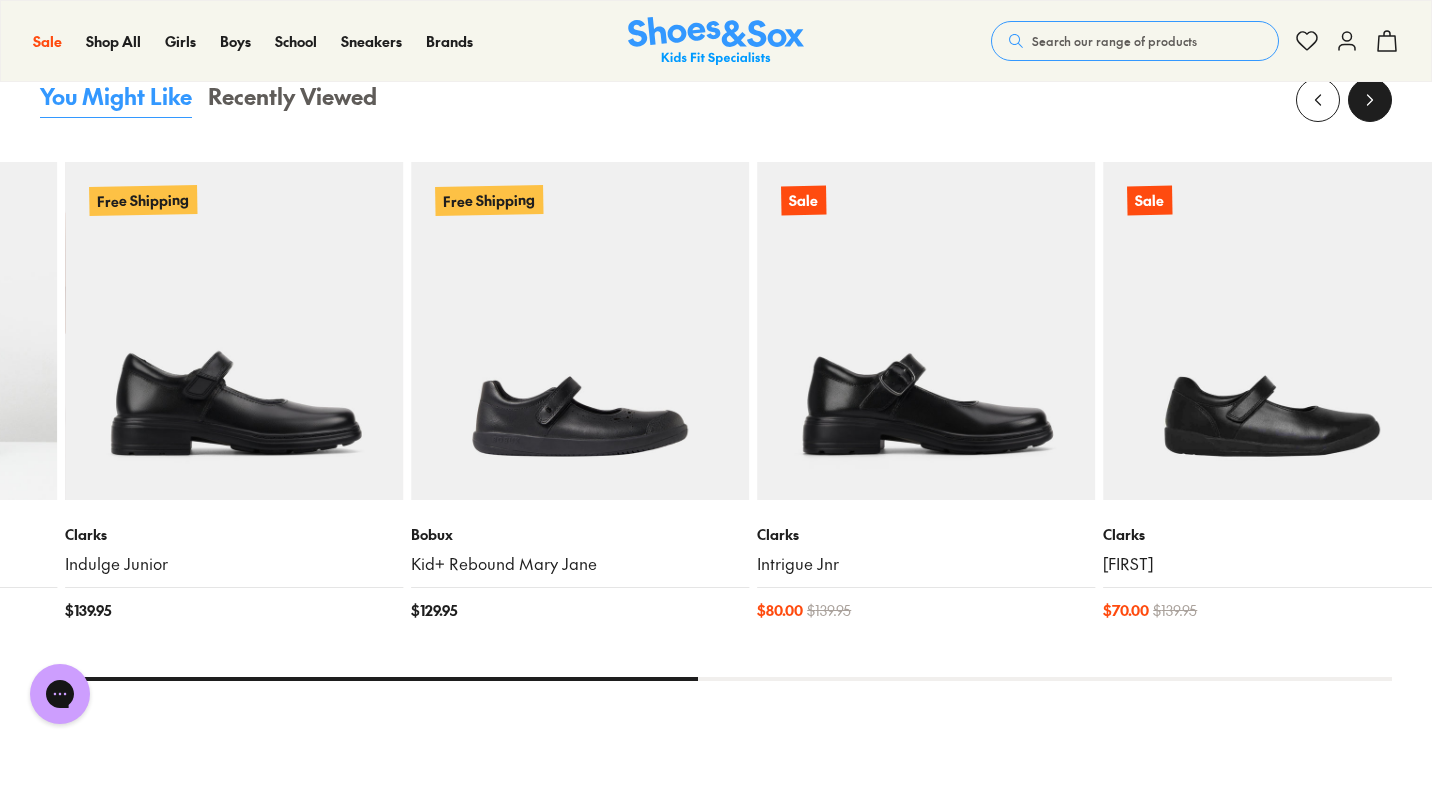 click at bounding box center (1370, 100) 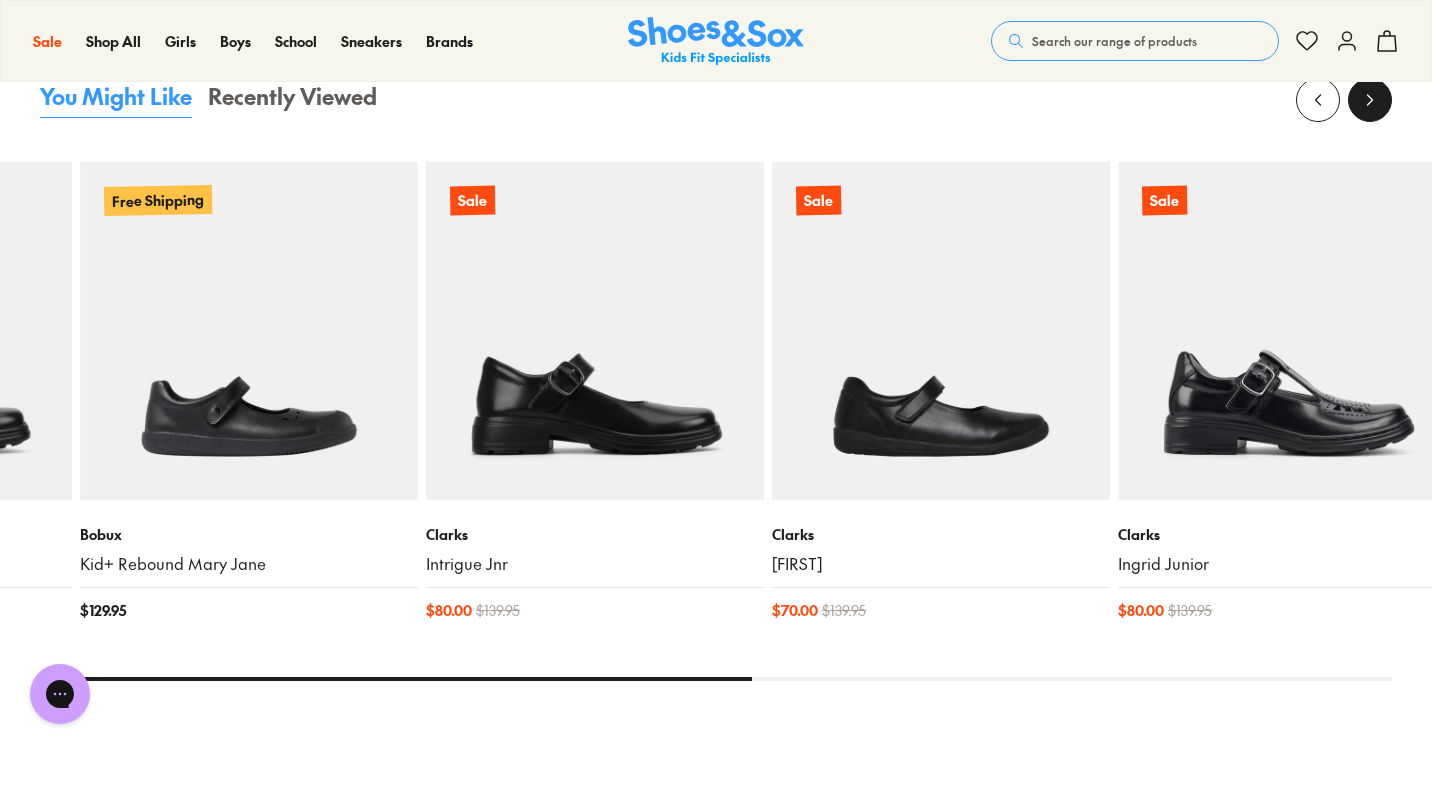 click at bounding box center (1370, 100) 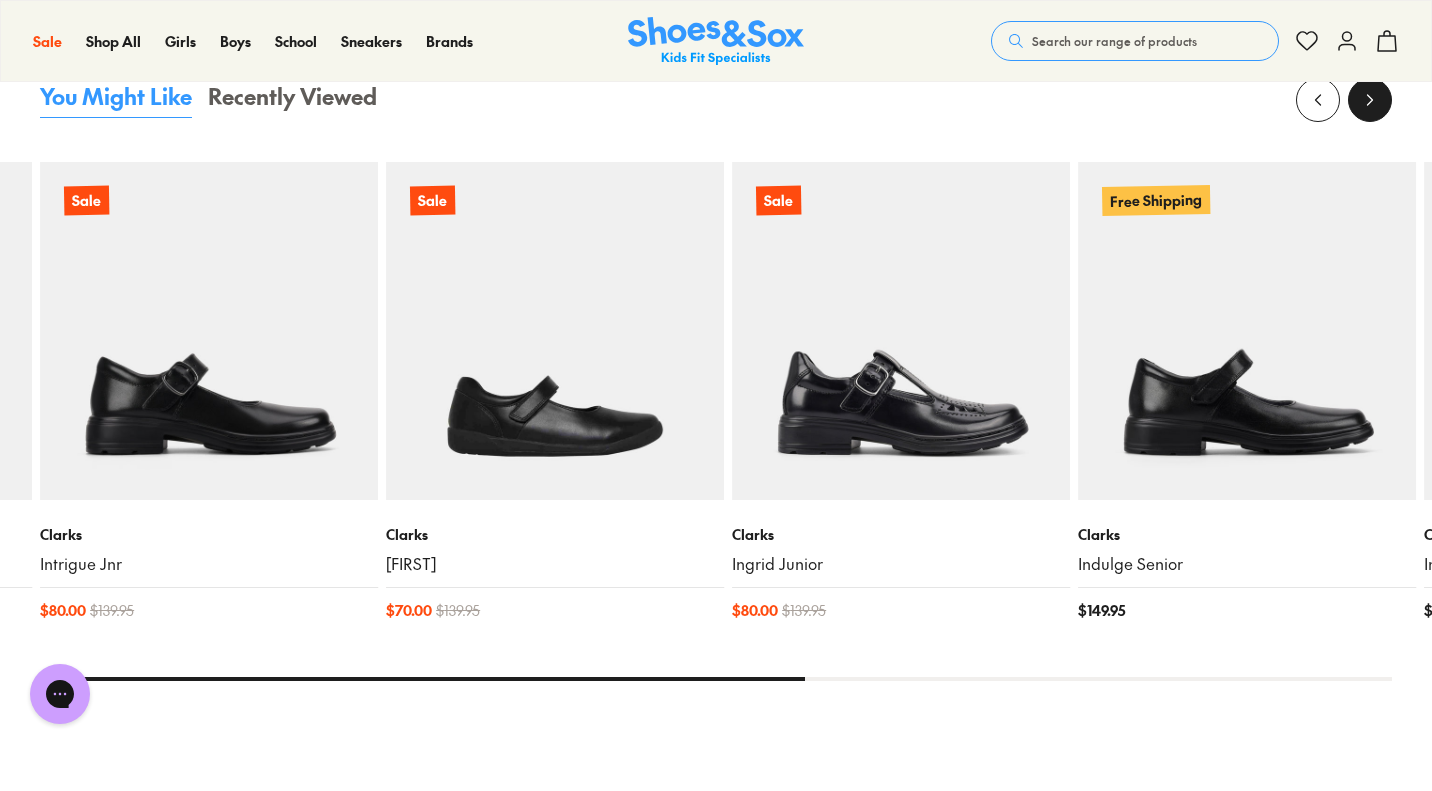click at bounding box center (1370, 100) 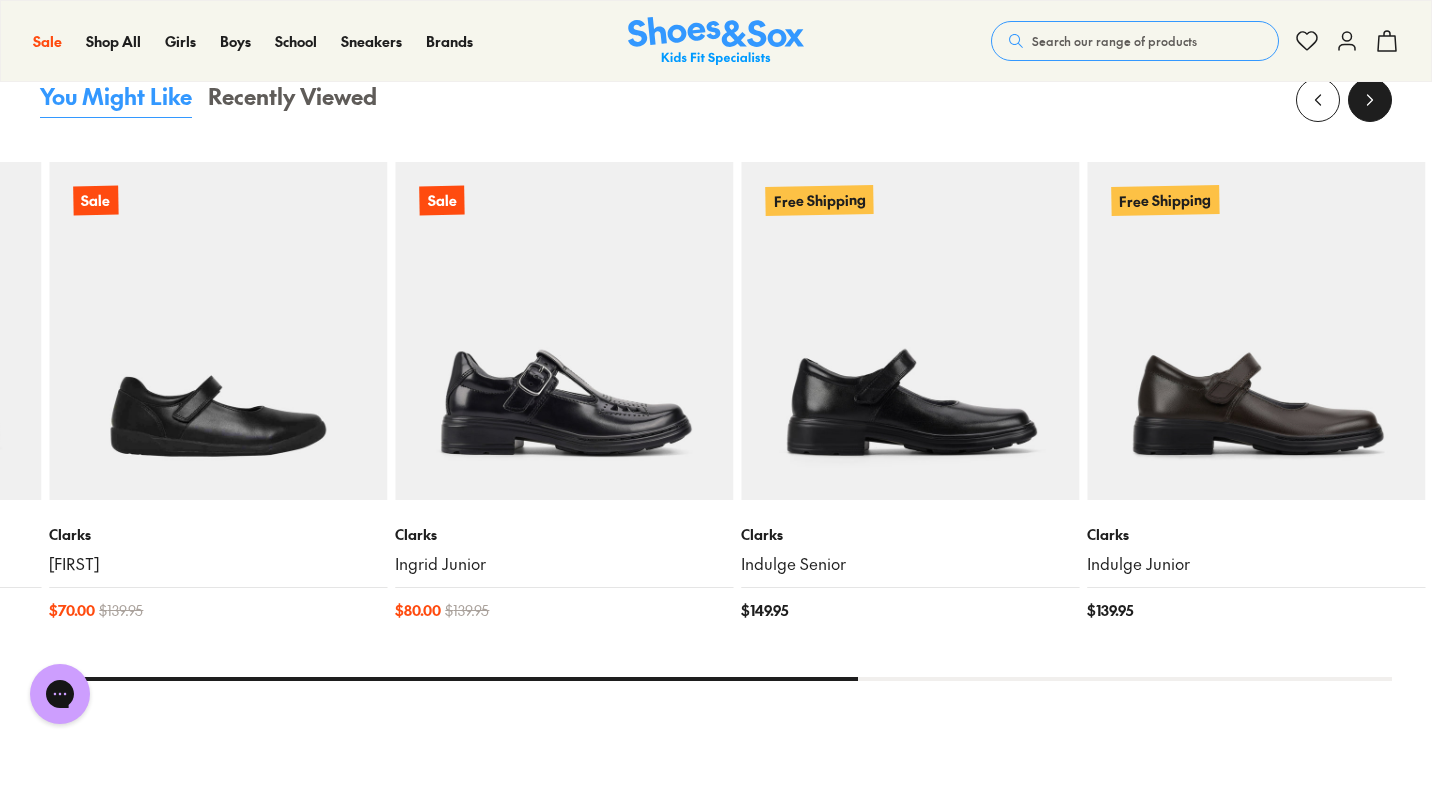 click at bounding box center [1370, 100] 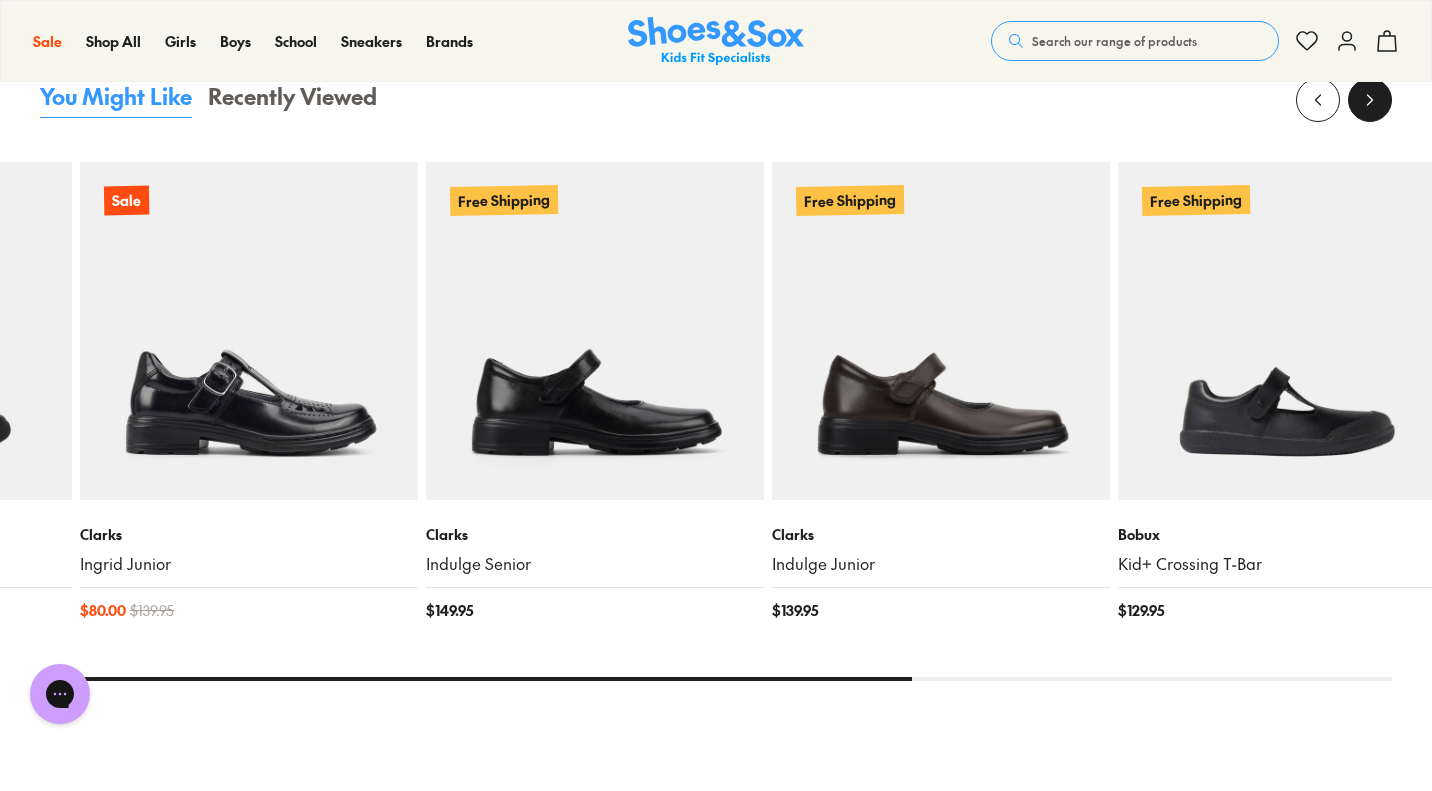 click at bounding box center (1370, 100) 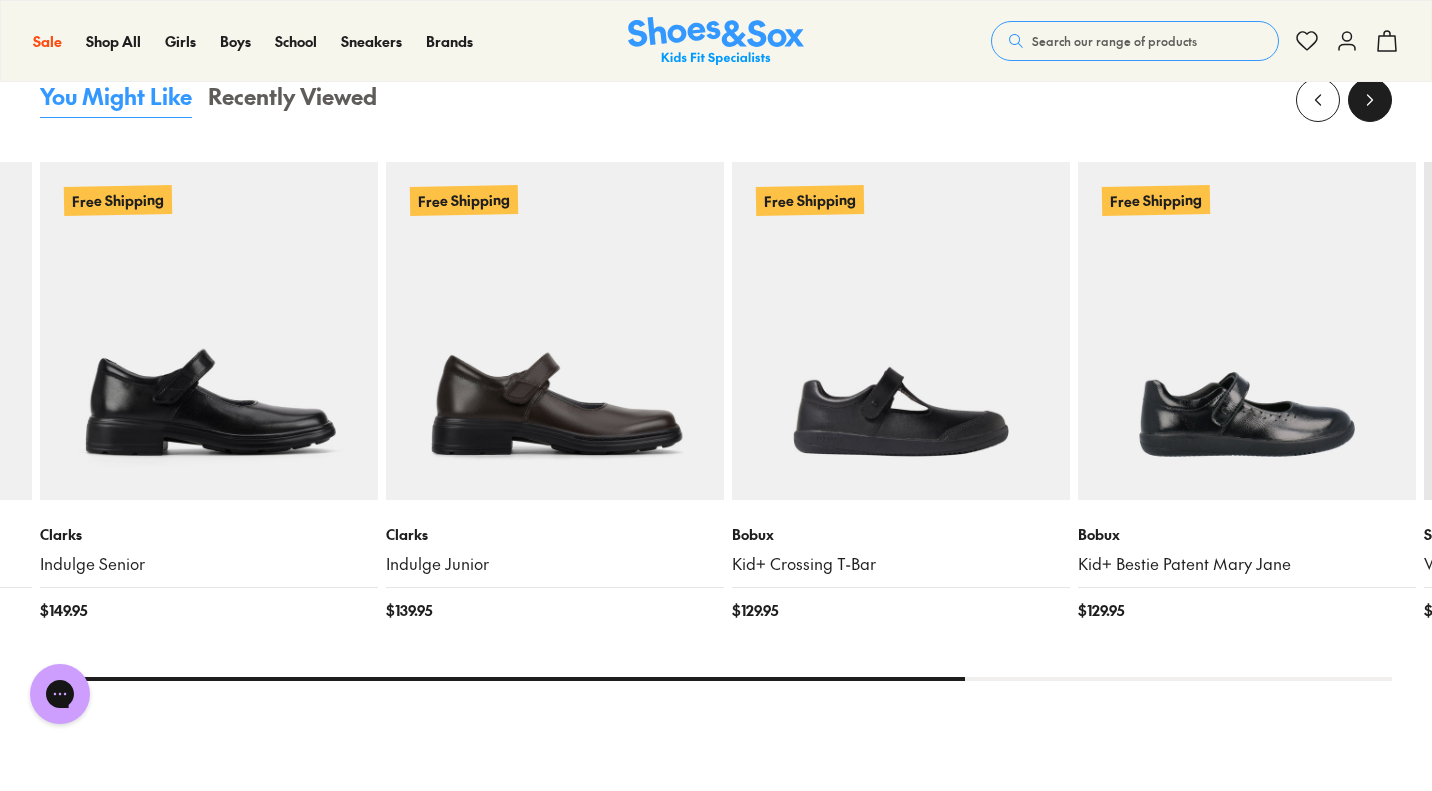 click at bounding box center [1370, 100] 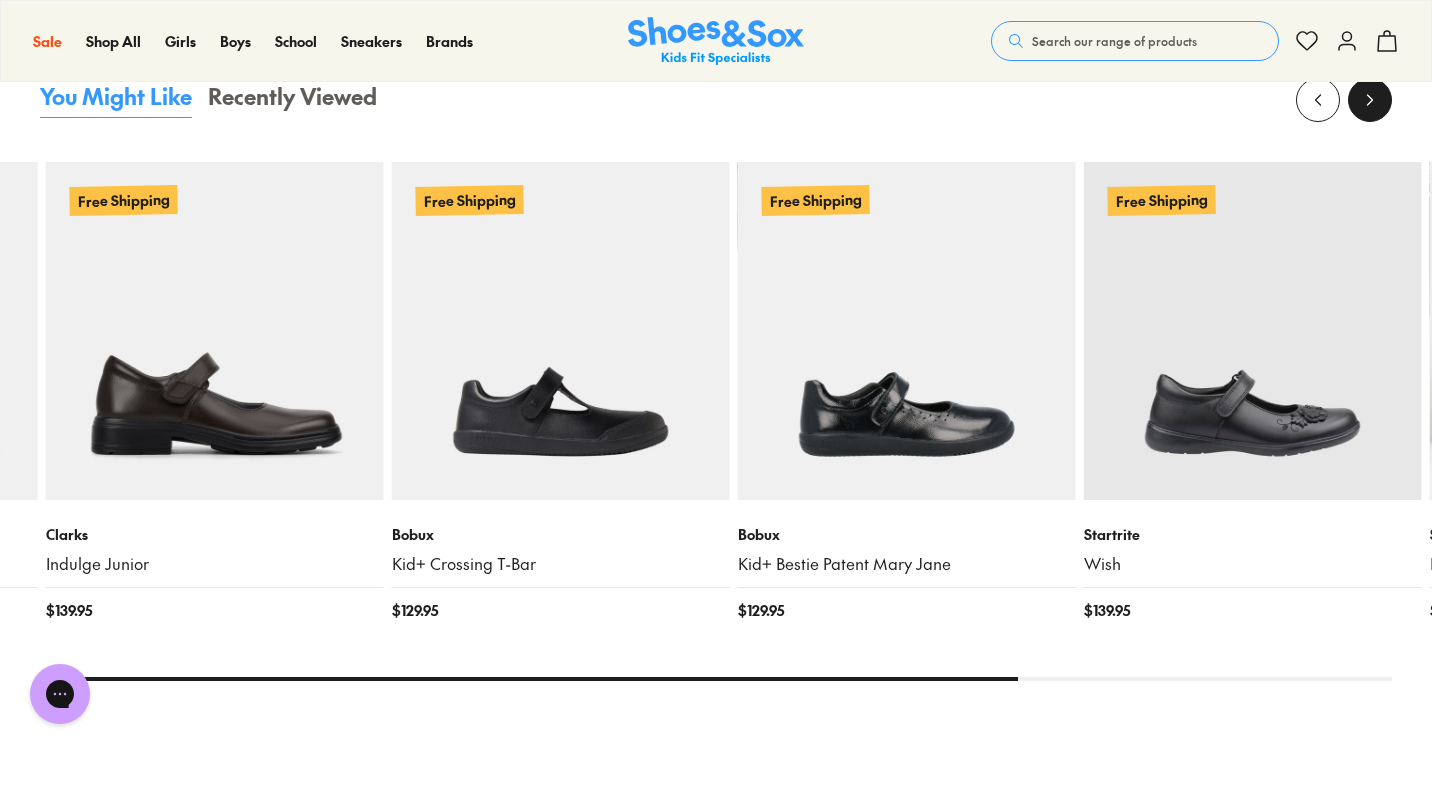 click at bounding box center (1370, 100) 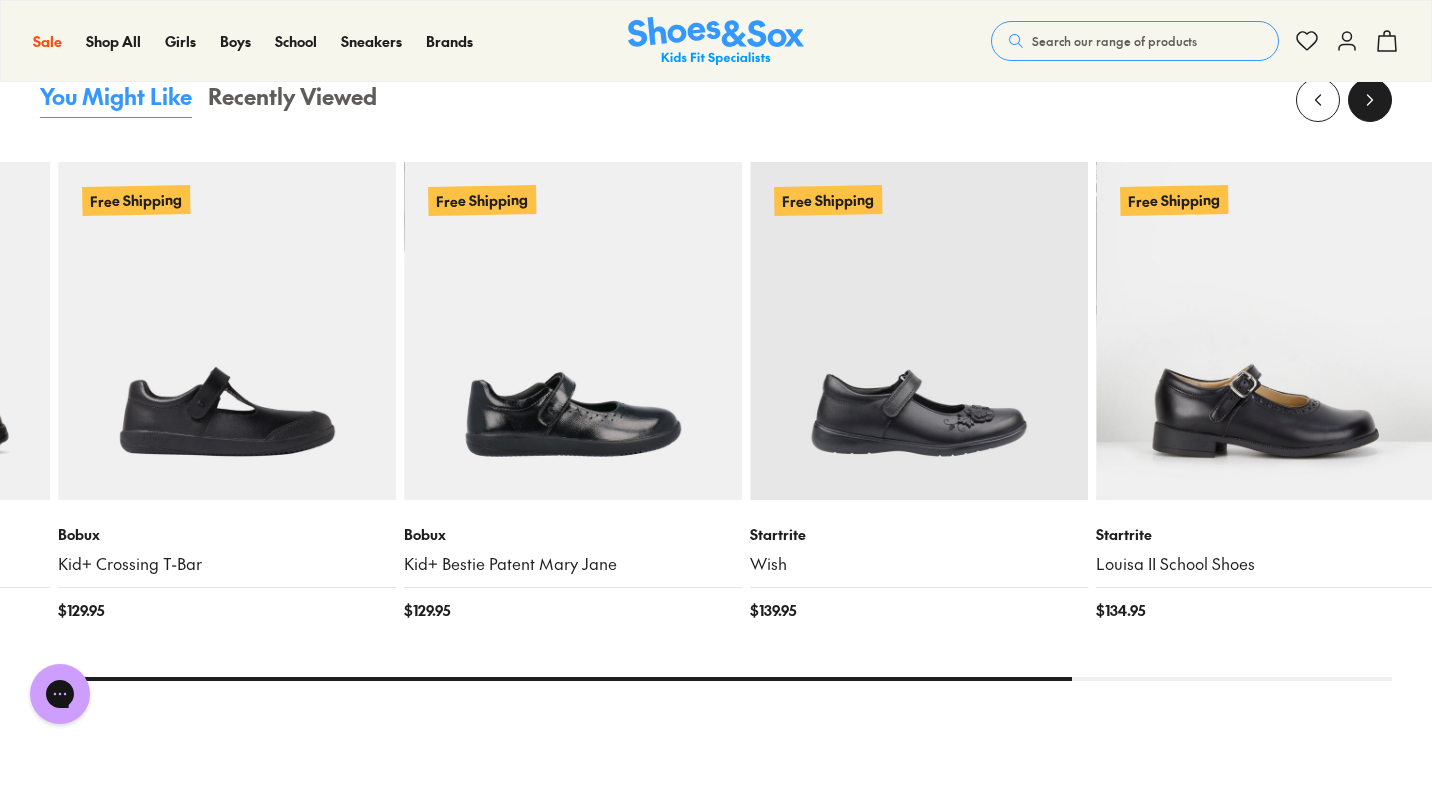 click at bounding box center (1370, 100) 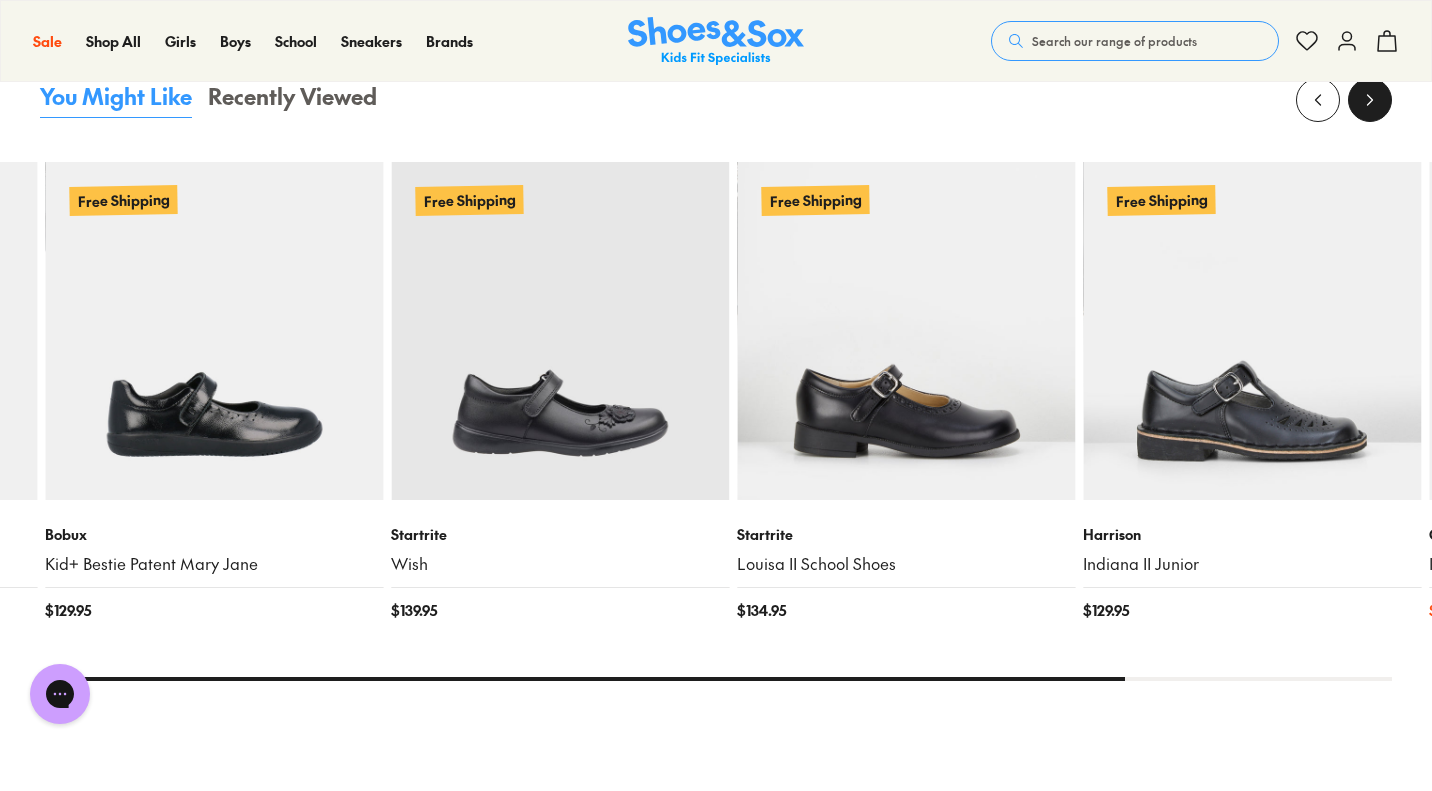 click at bounding box center [1370, 100] 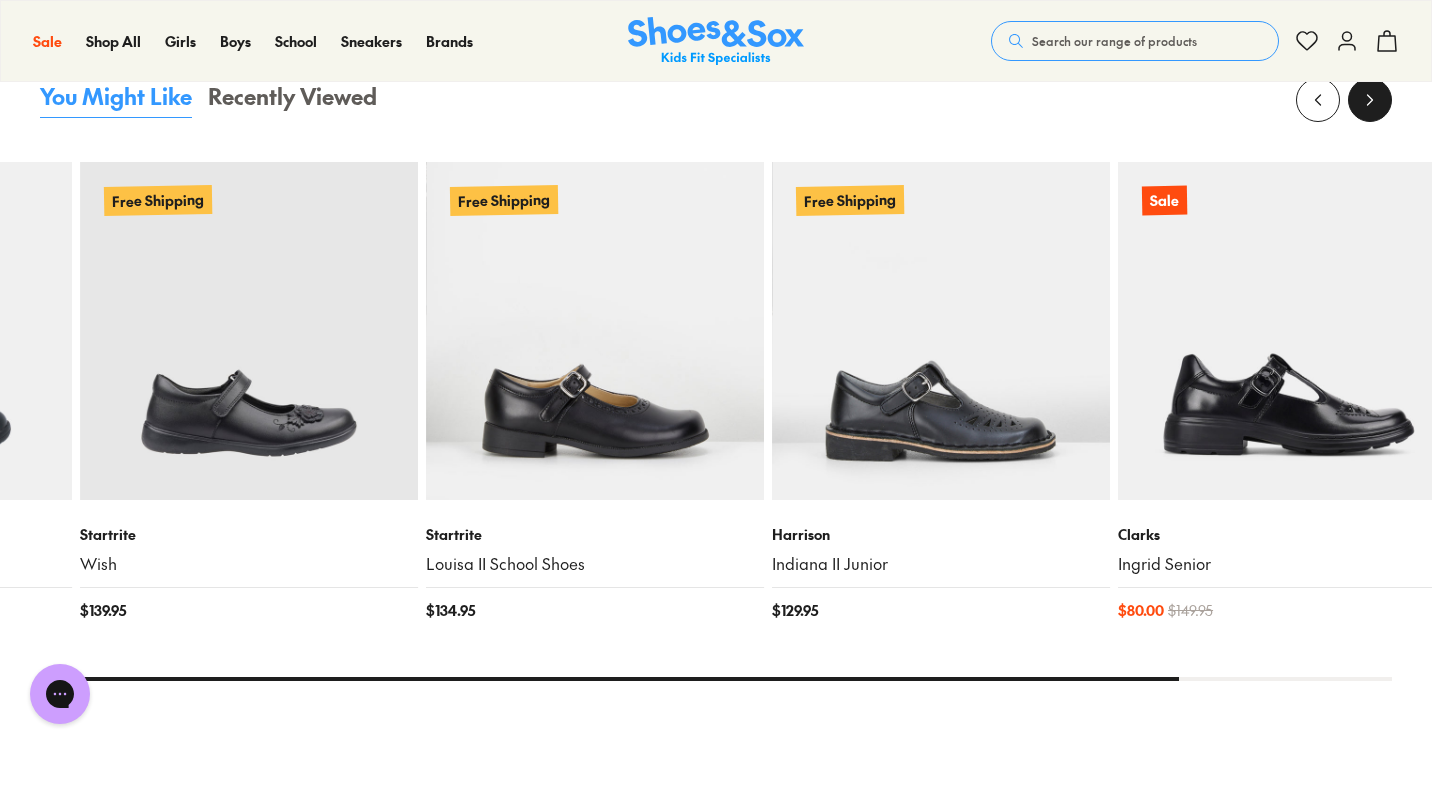 click at bounding box center (1370, 100) 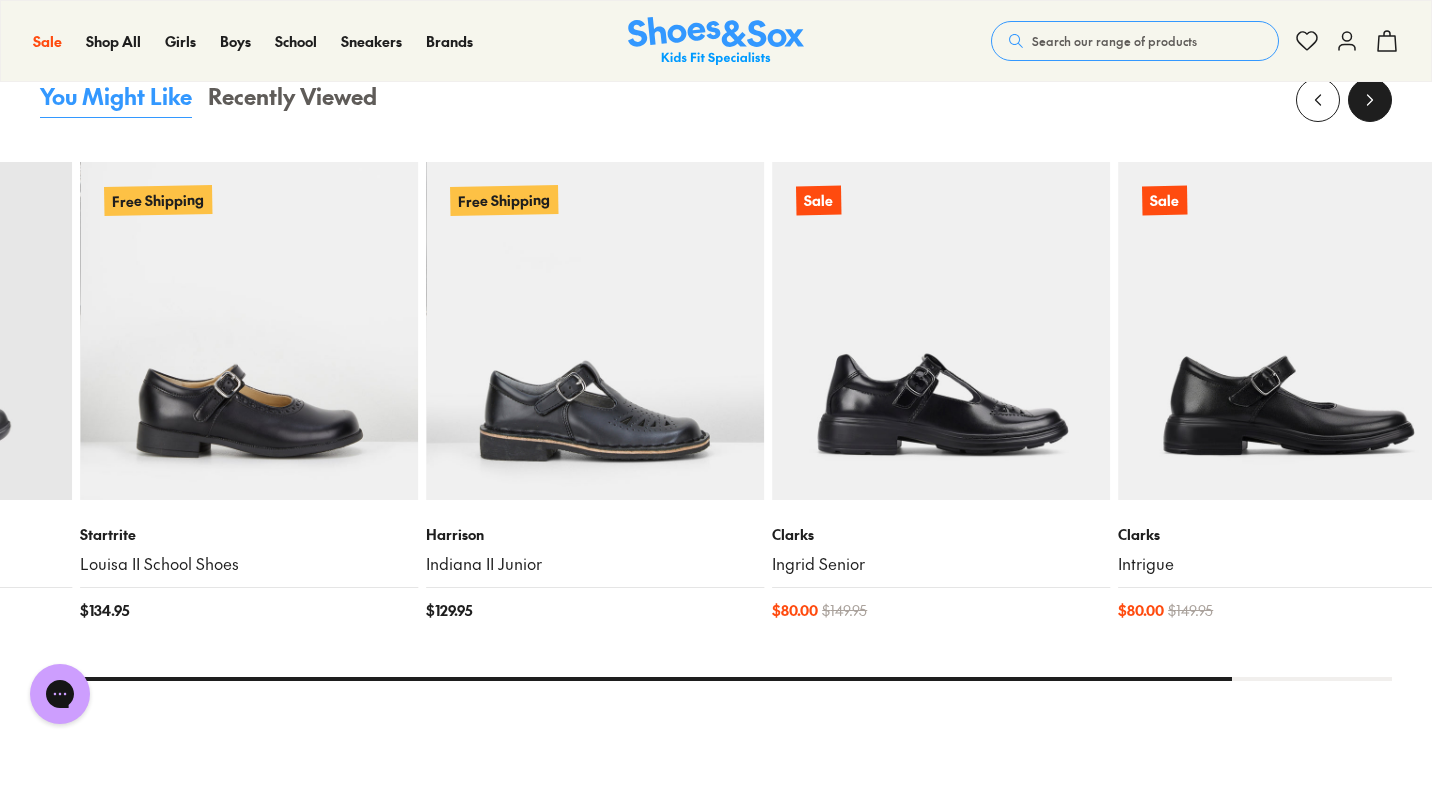 click at bounding box center (1370, 100) 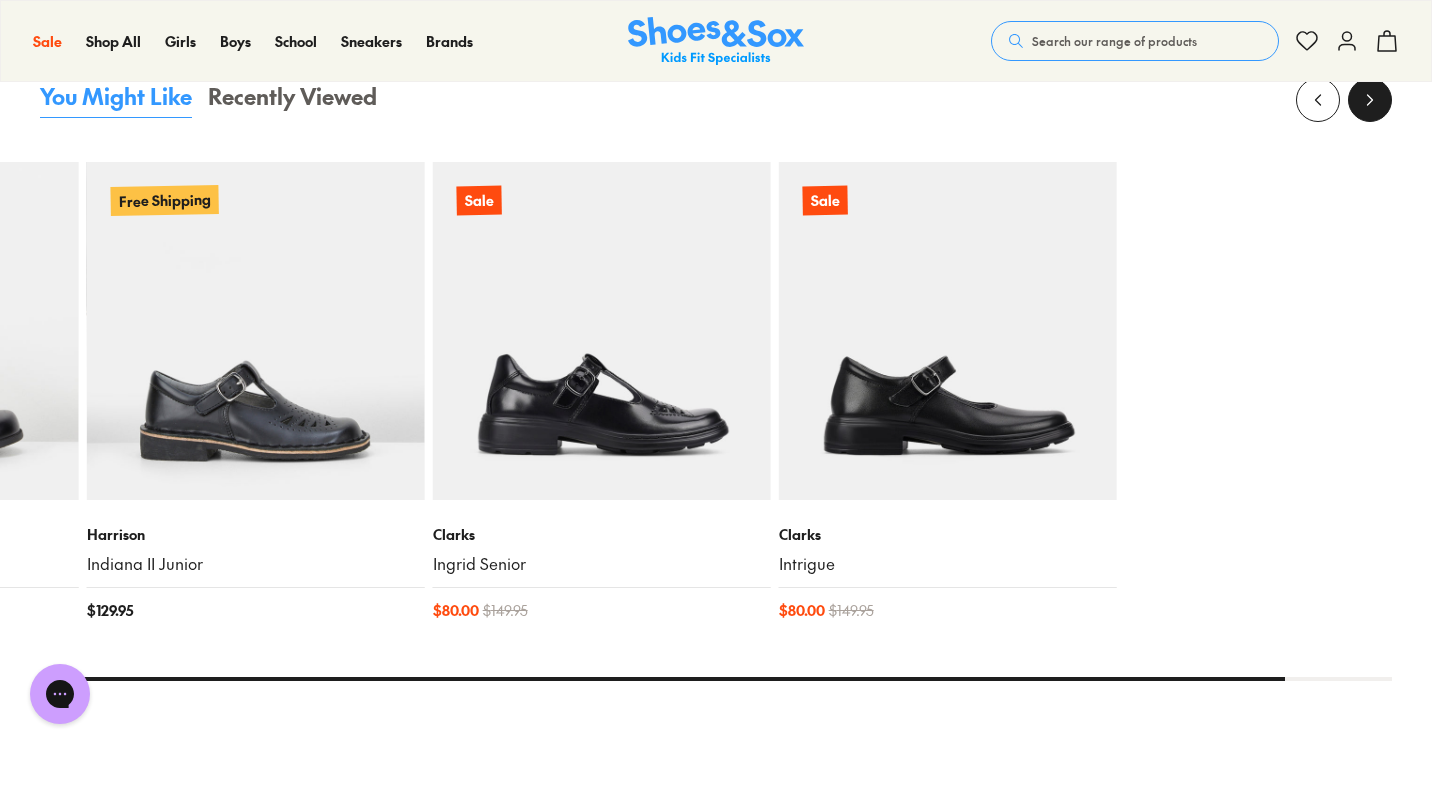 click at bounding box center (1370, 100) 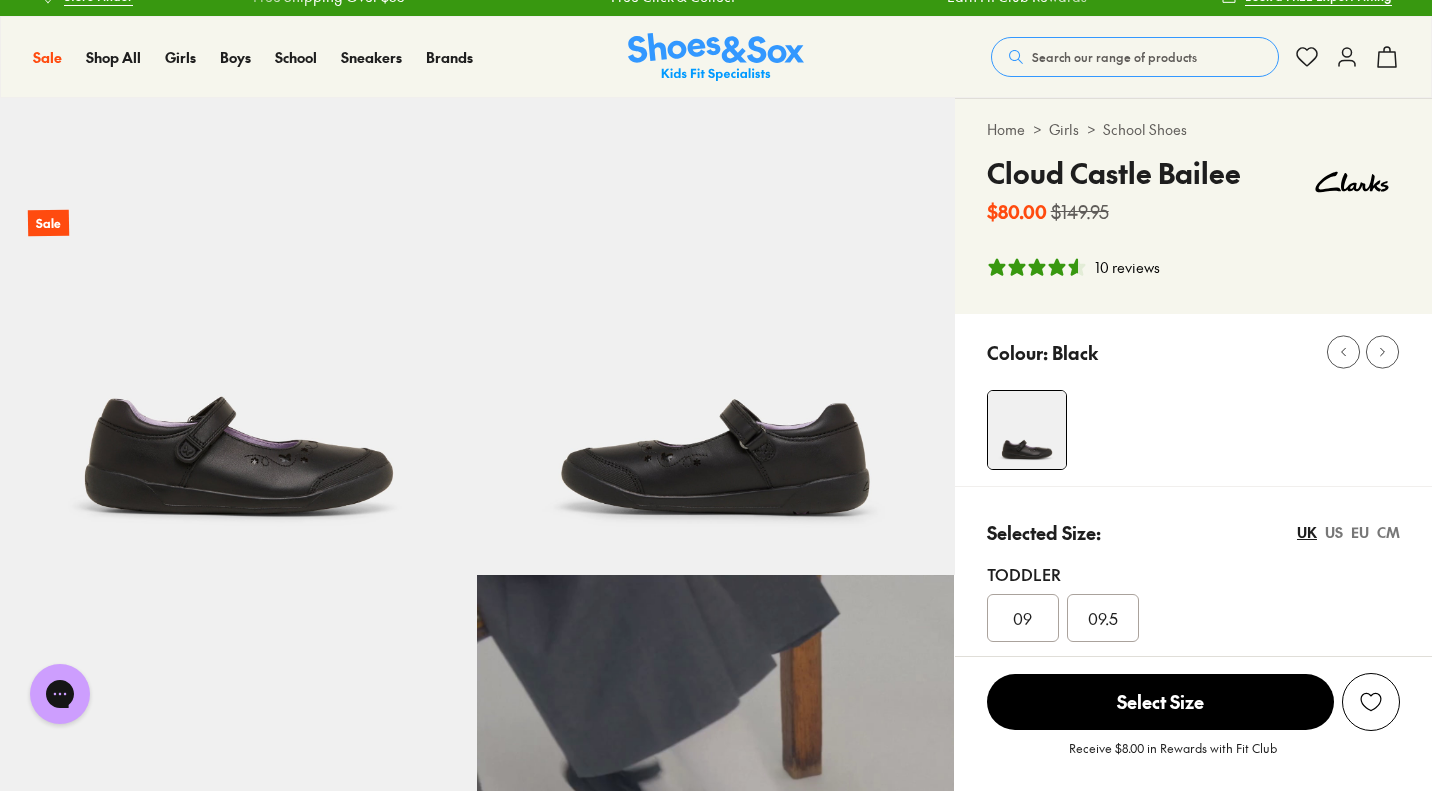 scroll, scrollTop: 0, scrollLeft: 0, axis: both 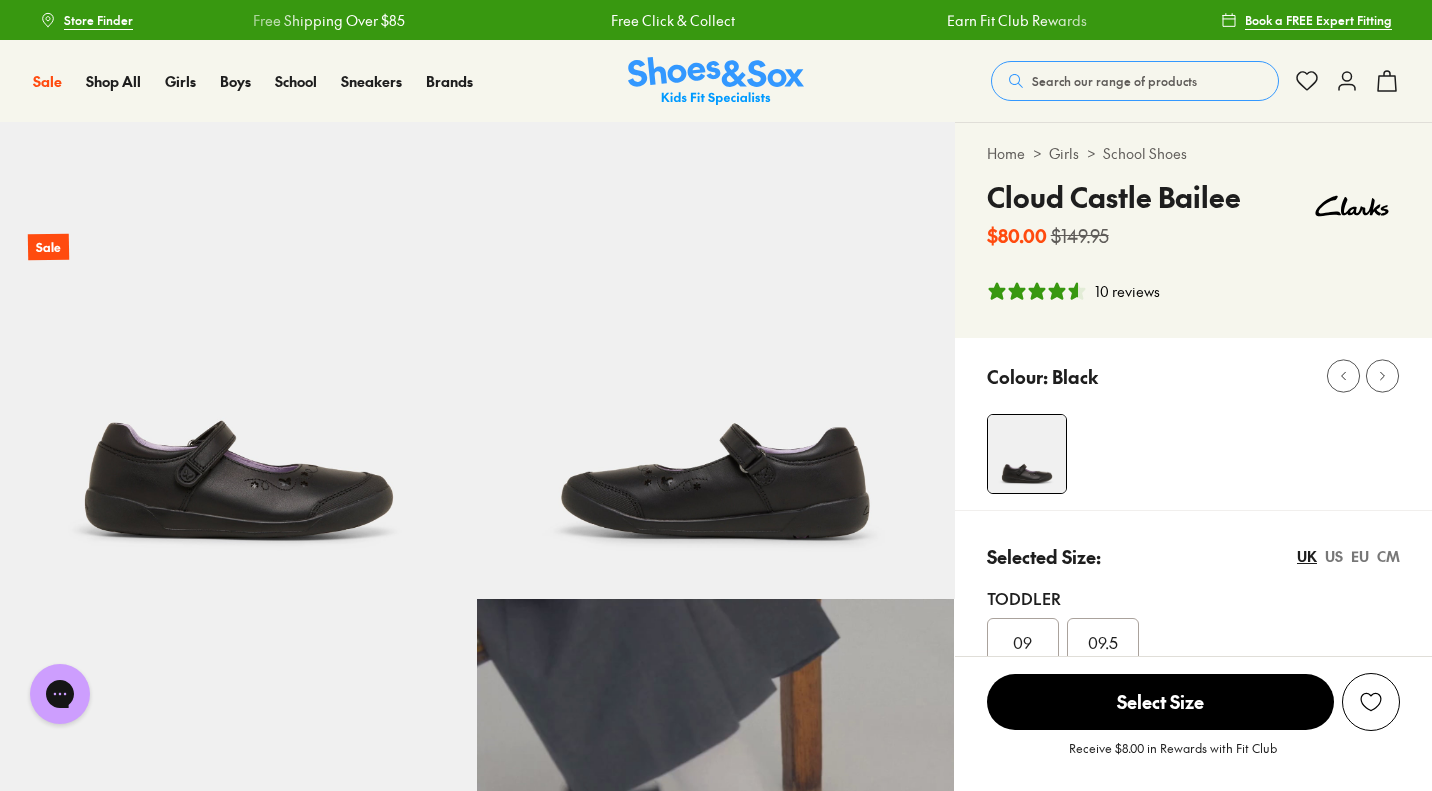 click on "Search our range of products" at bounding box center [1114, 81] 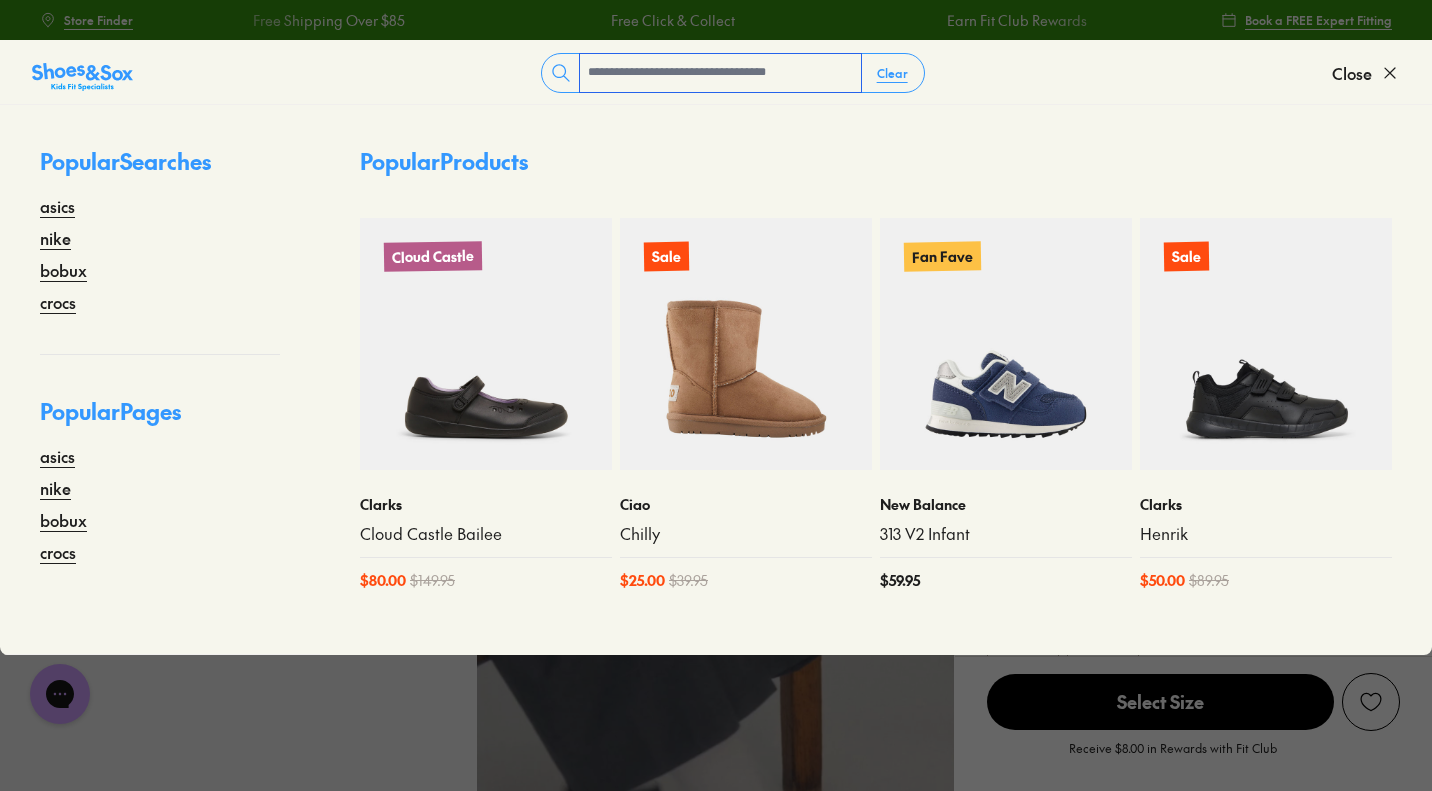 click at bounding box center (720, 73) 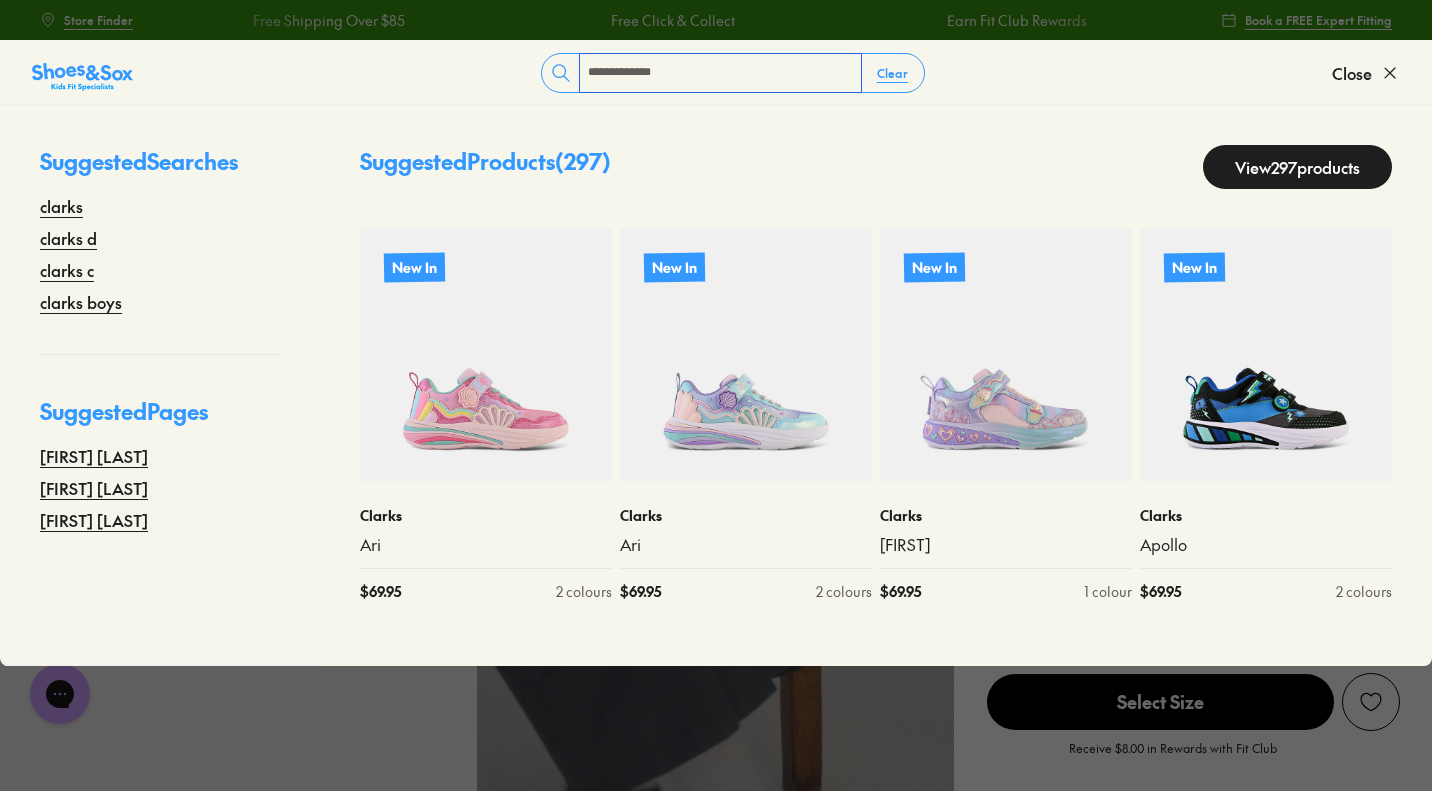 type on "**********" 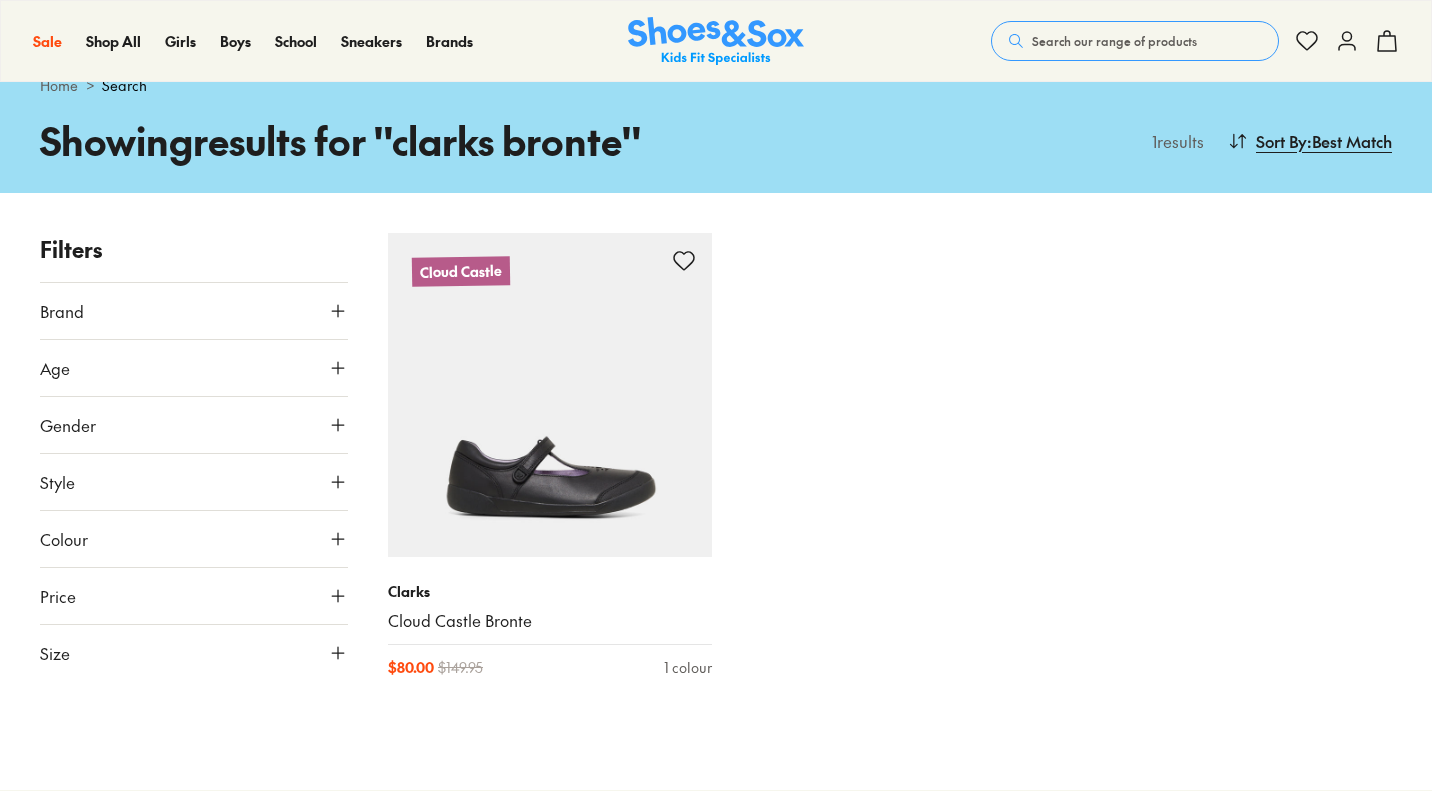 scroll, scrollTop: 696, scrollLeft: 0, axis: vertical 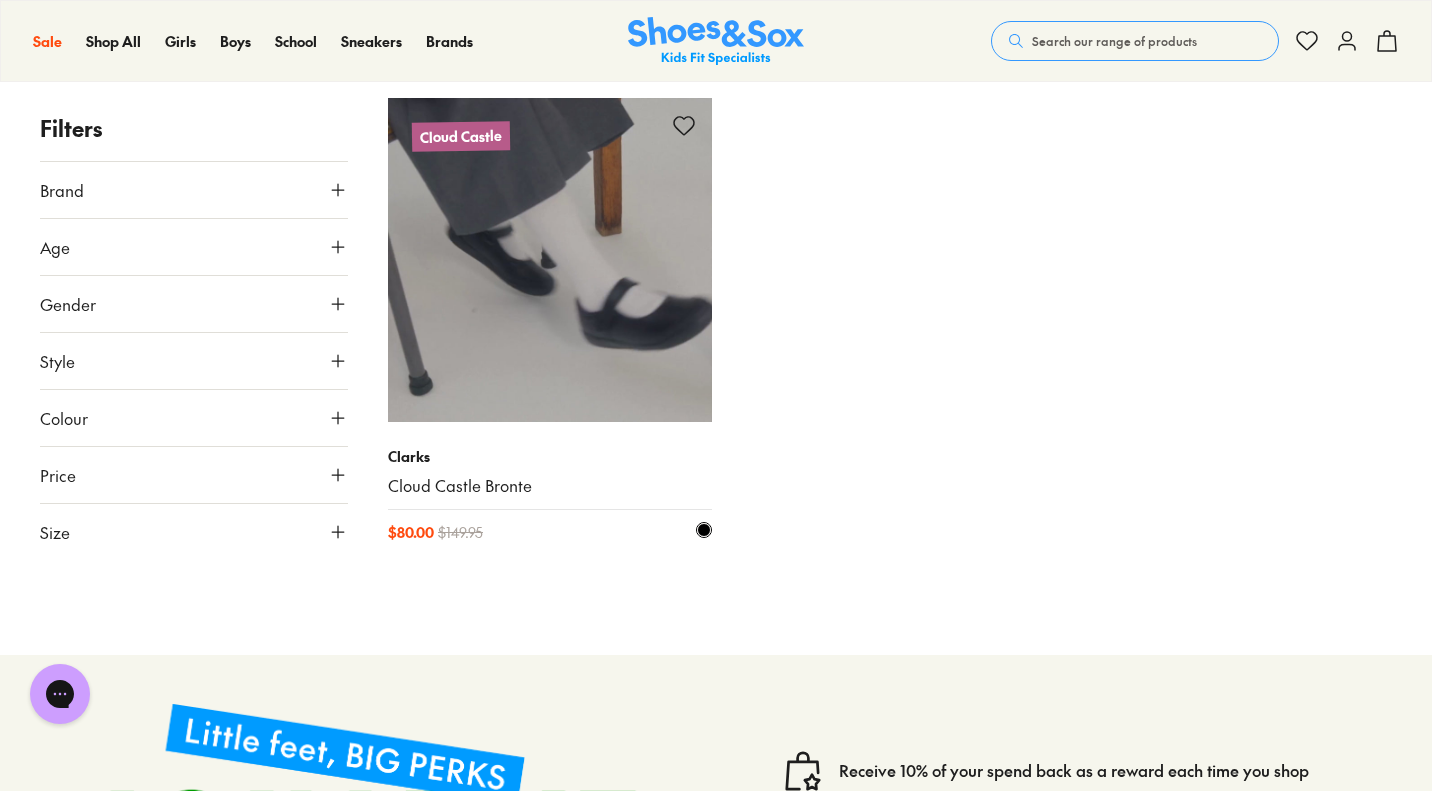 click at bounding box center (550, 260) 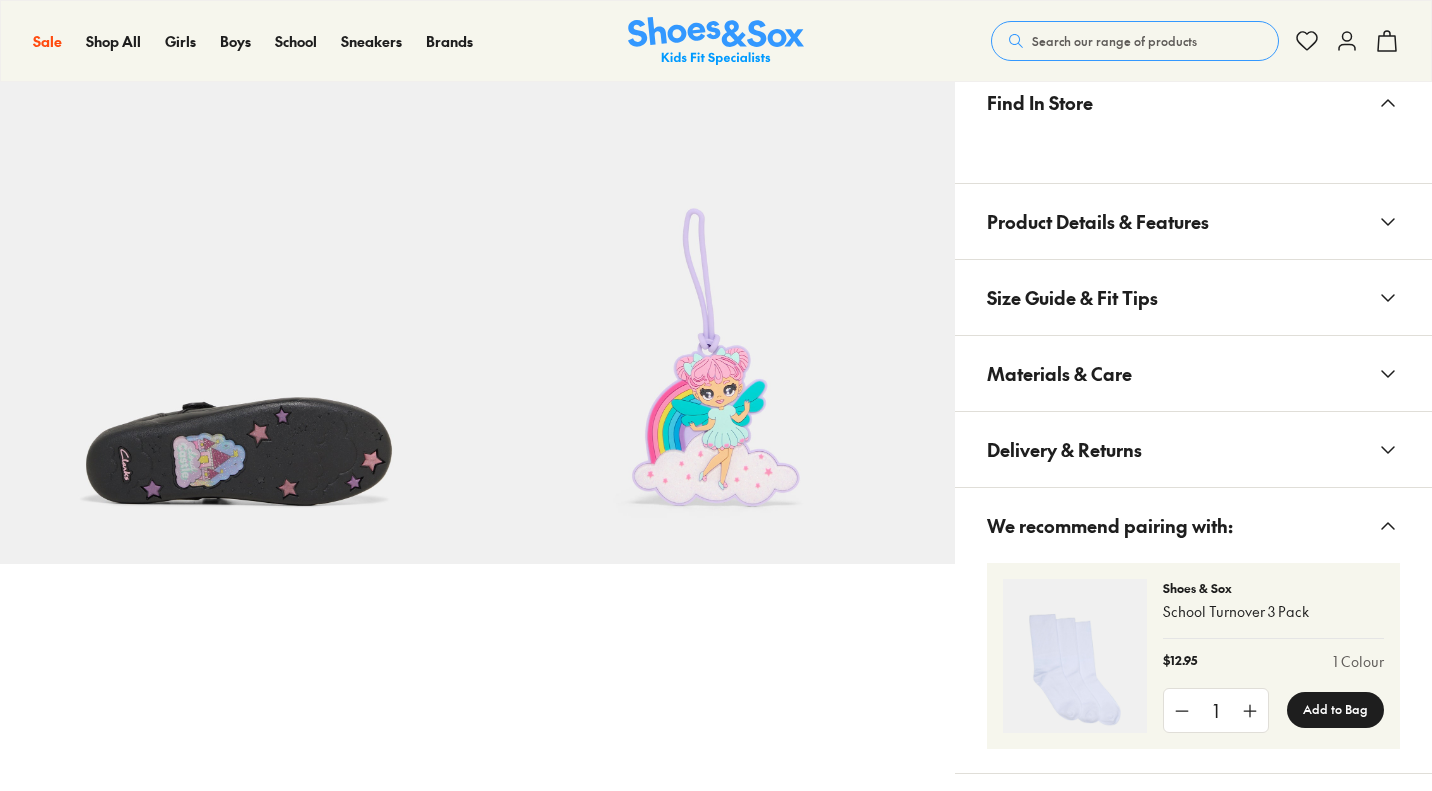 scroll, scrollTop: 1509, scrollLeft: 0, axis: vertical 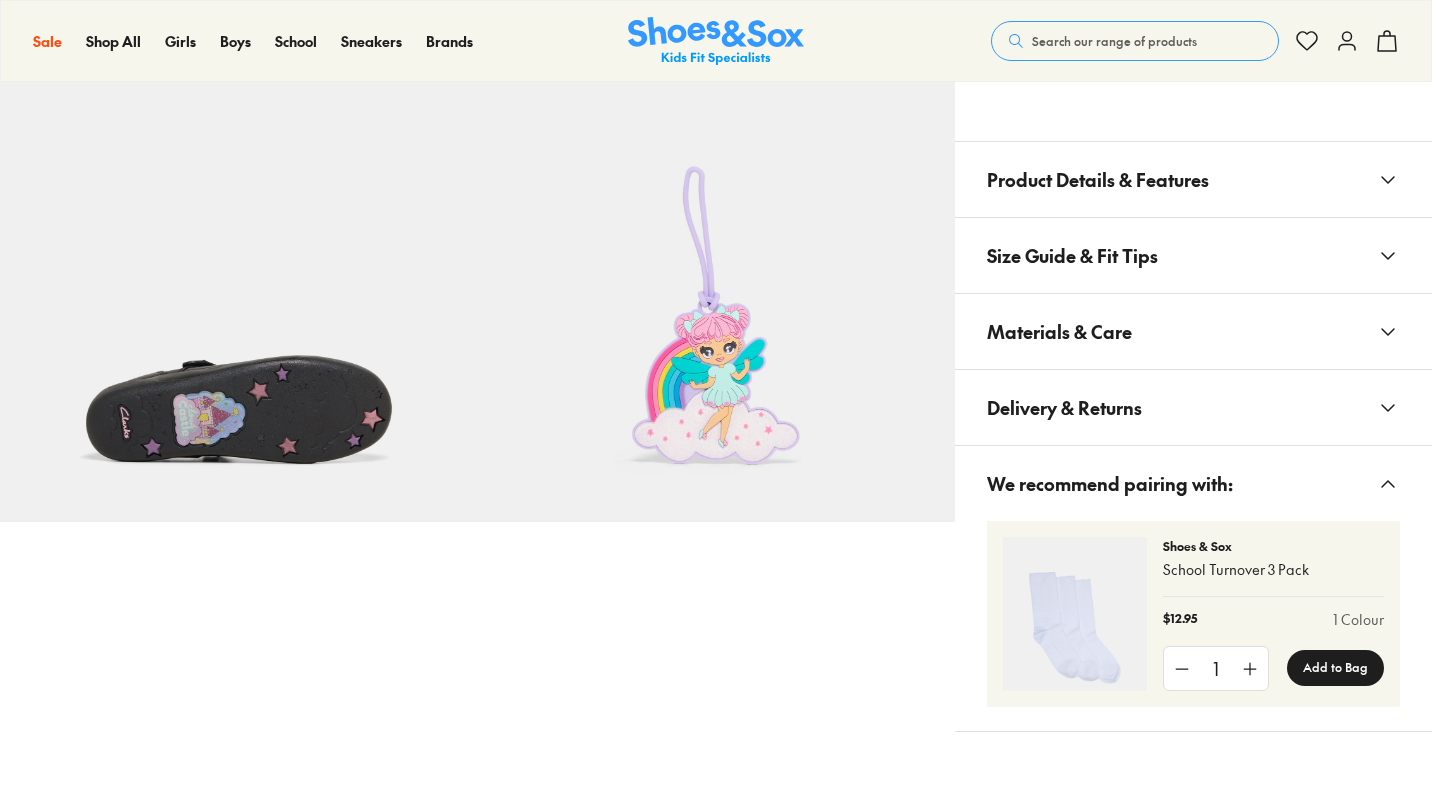 select on "*" 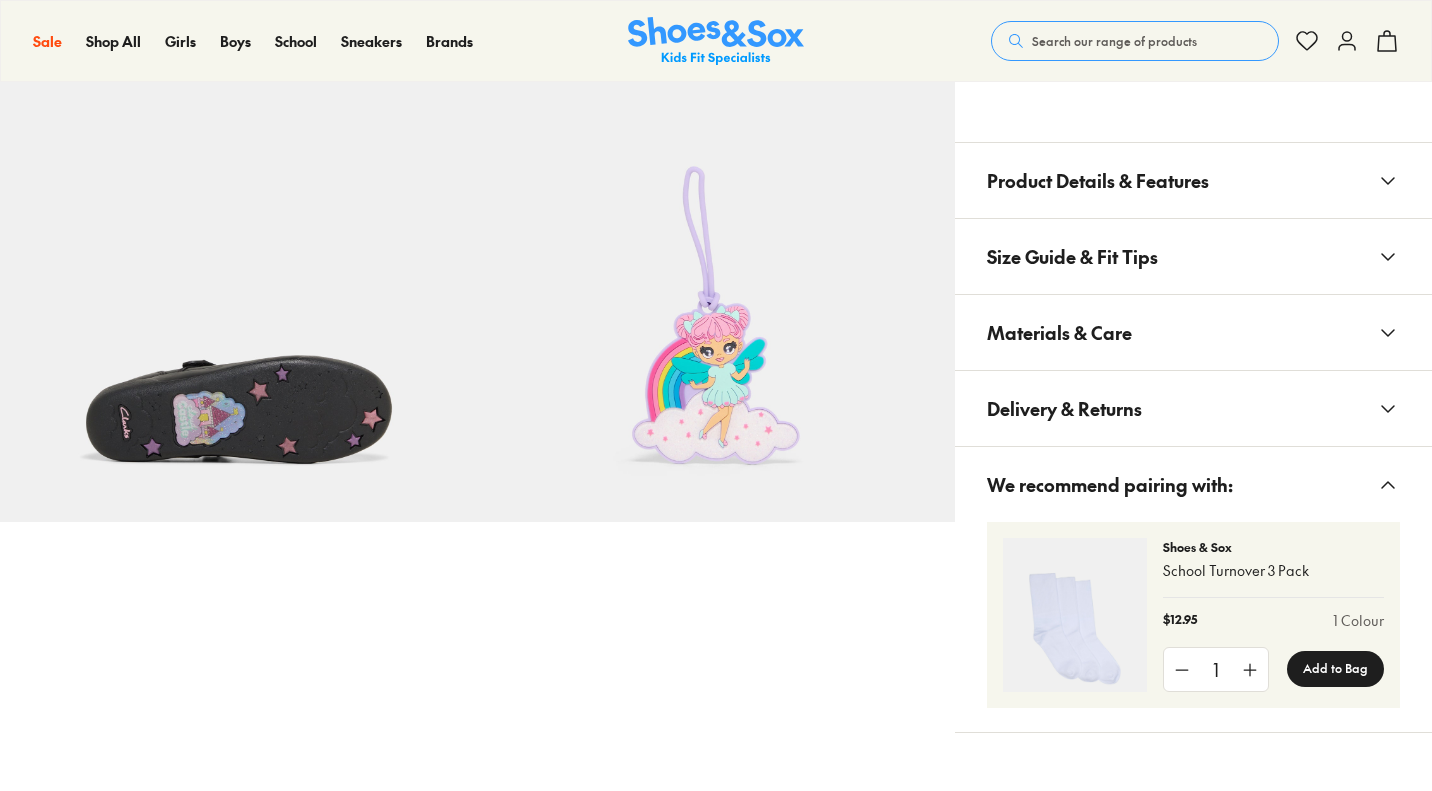 scroll, scrollTop: 0, scrollLeft: 0, axis: both 